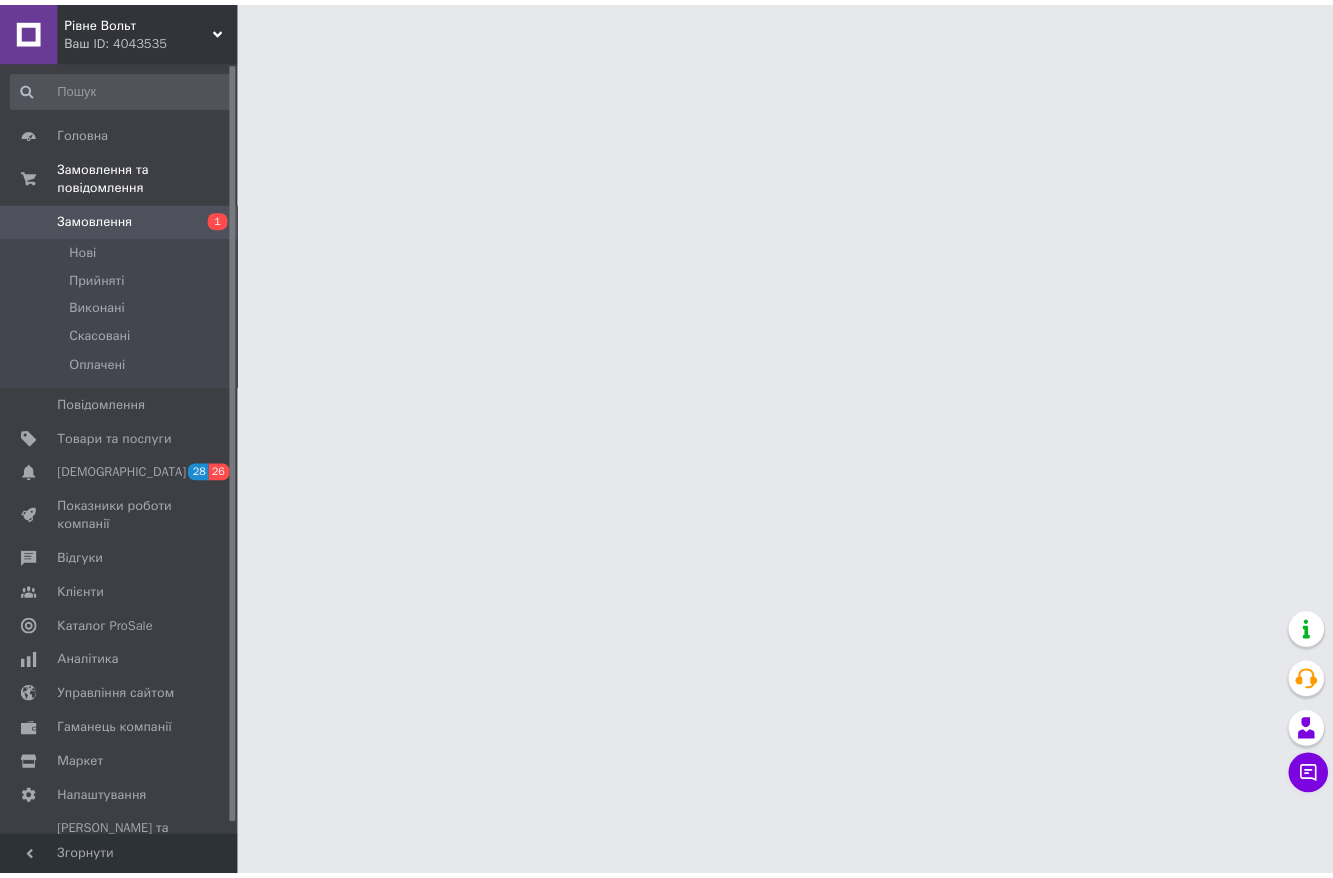 scroll, scrollTop: 0, scrollLeft: 0, axis: both 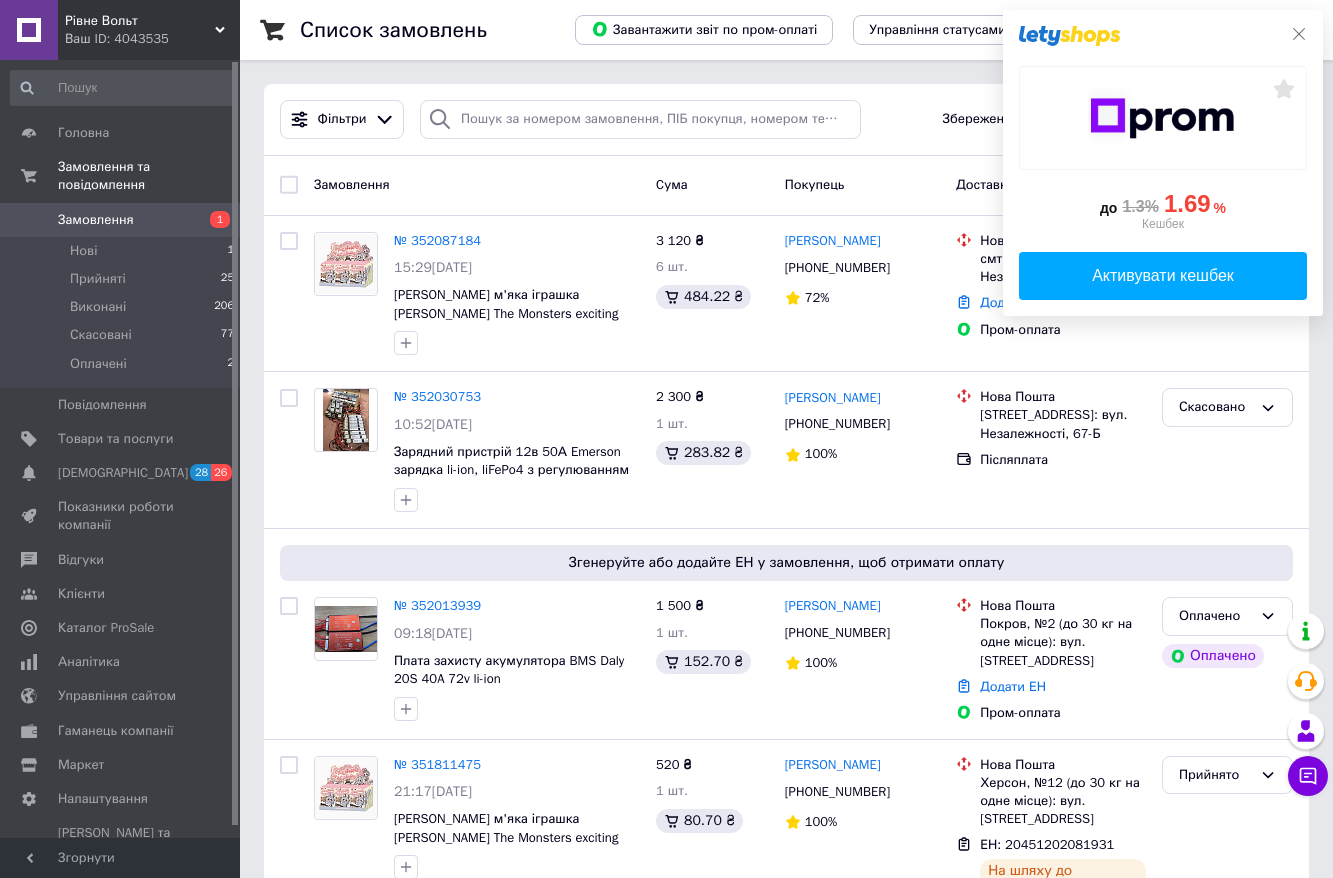 click 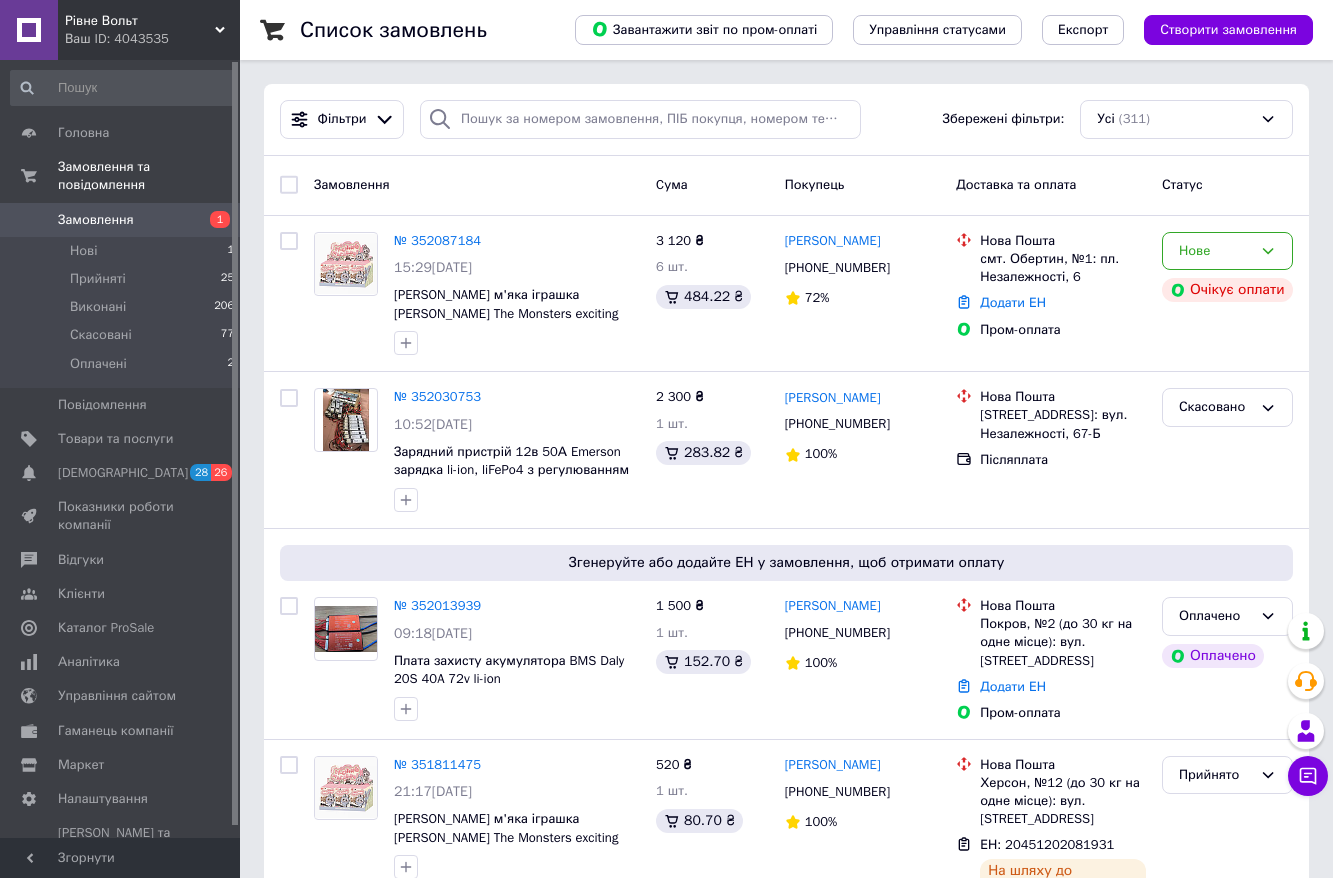 click on "Замовлення" at bounding box center [477, 185] 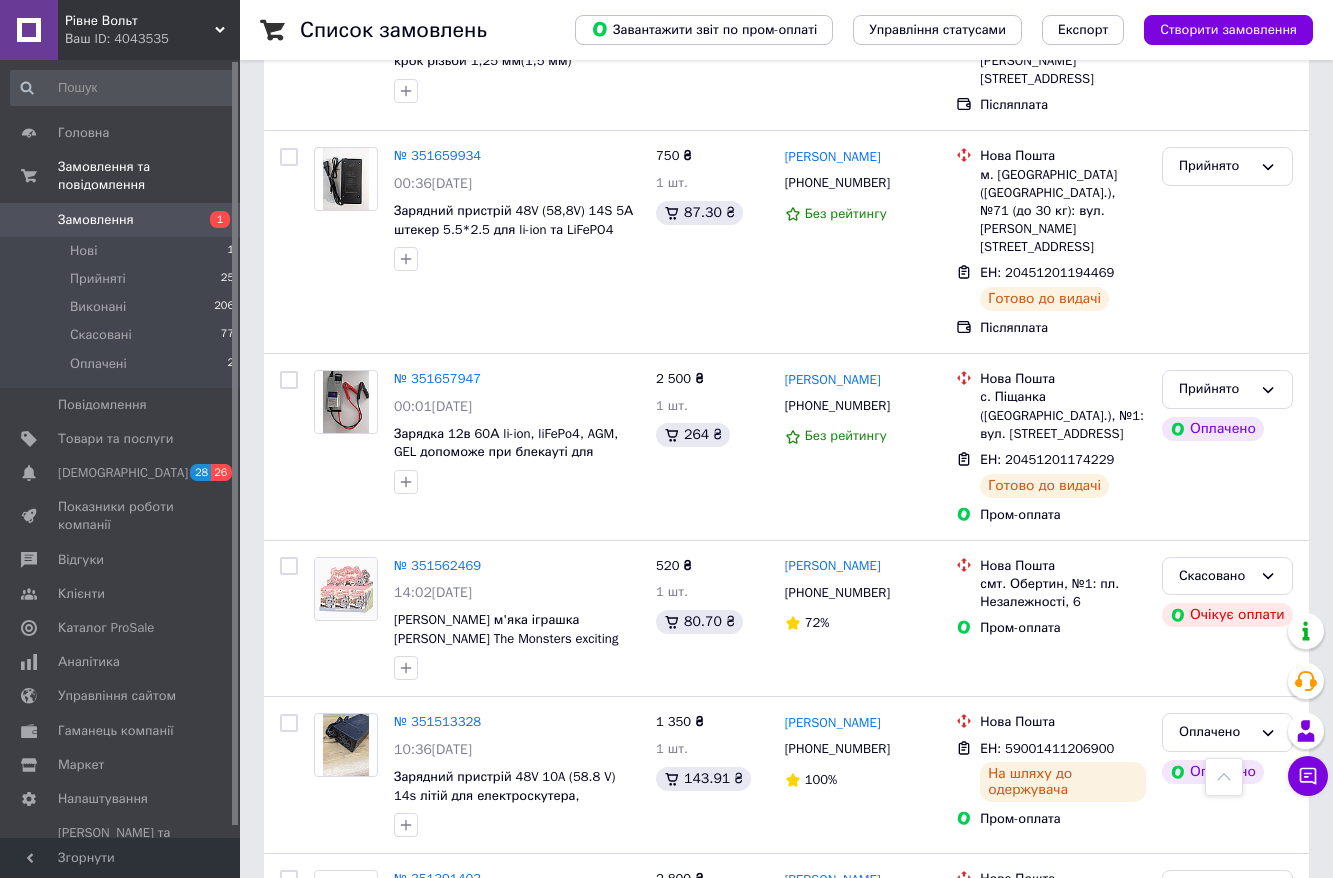 scroll, scrollTop: 1000, scrollLeft: 0, axis: vertical 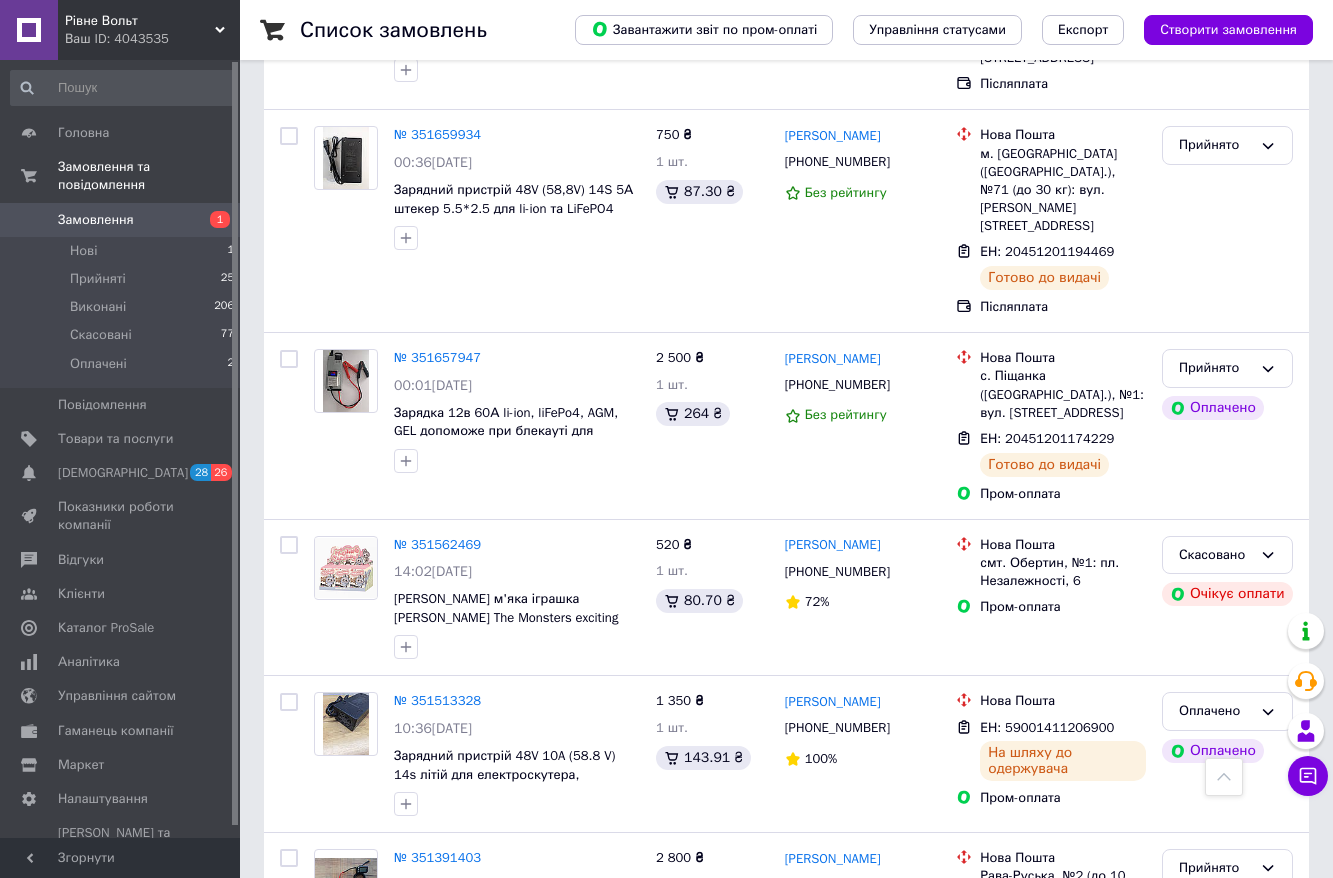 click on "Список замовлень   Завантажити звіт по пром-оплаті Управління статусами Експорт Створити замовлення Фільтри Збережені фільтри: Усі (311) Замовлення Cума Покупець Доставка та оплата Статус № 352087184 15:29, 10.07.2025 Брелок м'яка іграшка Labubu The Monsters exciting macaron фігурка 3 120 ₴ 6 шт. 484.22 ₴ юрій Крилюк +380978455084 72% Нова Пошта смт. Обертин, №1: пл. Незалежності, 6 Додати ЕН Пром-оплата Нове Очікує оплати № 352030753 10:52, 10.07.2025 Зарядний пристрій 12в 50А Emerson зарядка li-ion, liFePo4 з регулюванням напруги от 2 до 15 Вольт от 2 до 50 А 2 300 ₴ 1 шт. 283.82 ₴ Володимир Ляховенко +380985354988 100% Нова Пошта Скасовано" at bounding box center (786, 979) 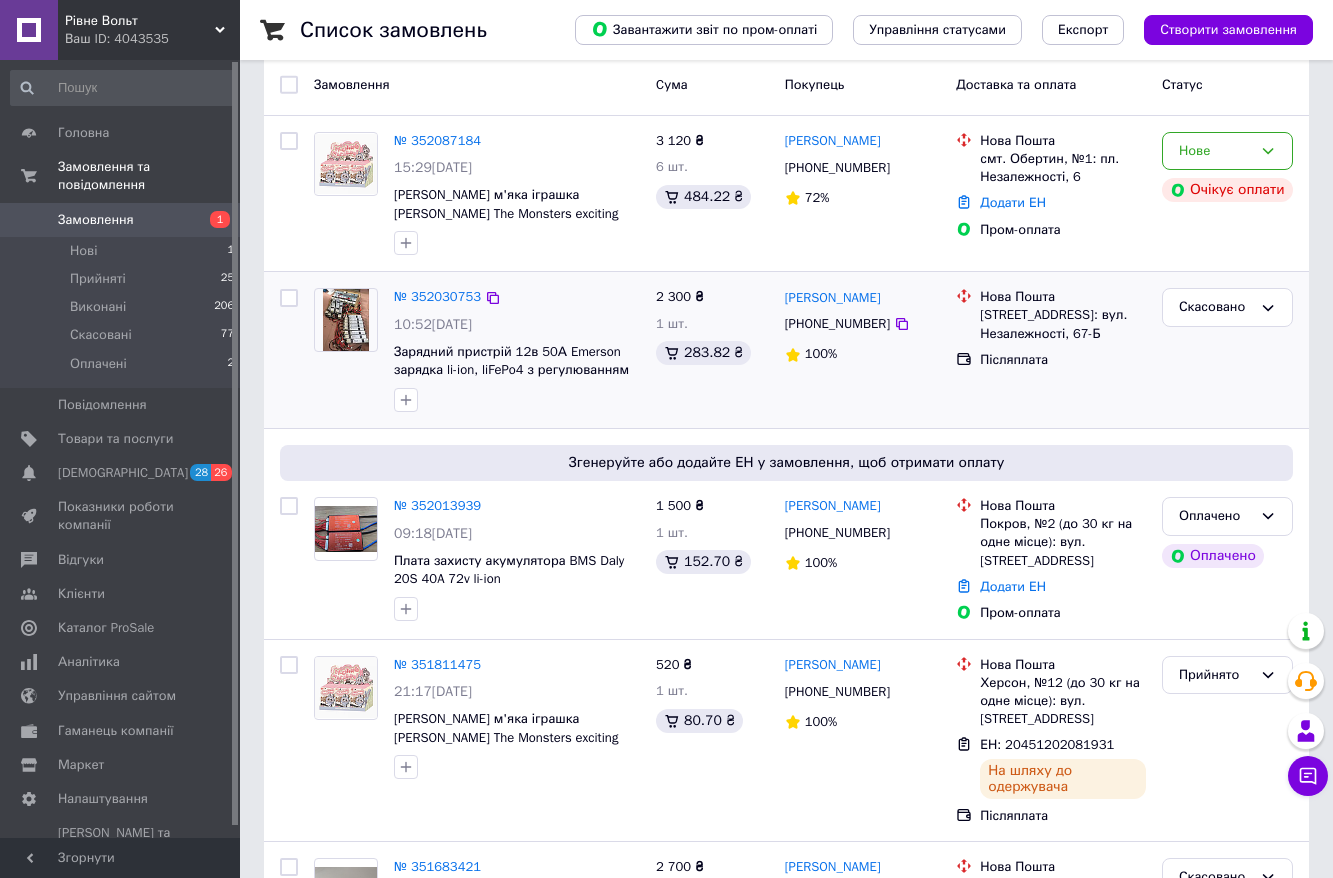 scroll, scrollTop: 0, scrollLeft: 0, axis: both 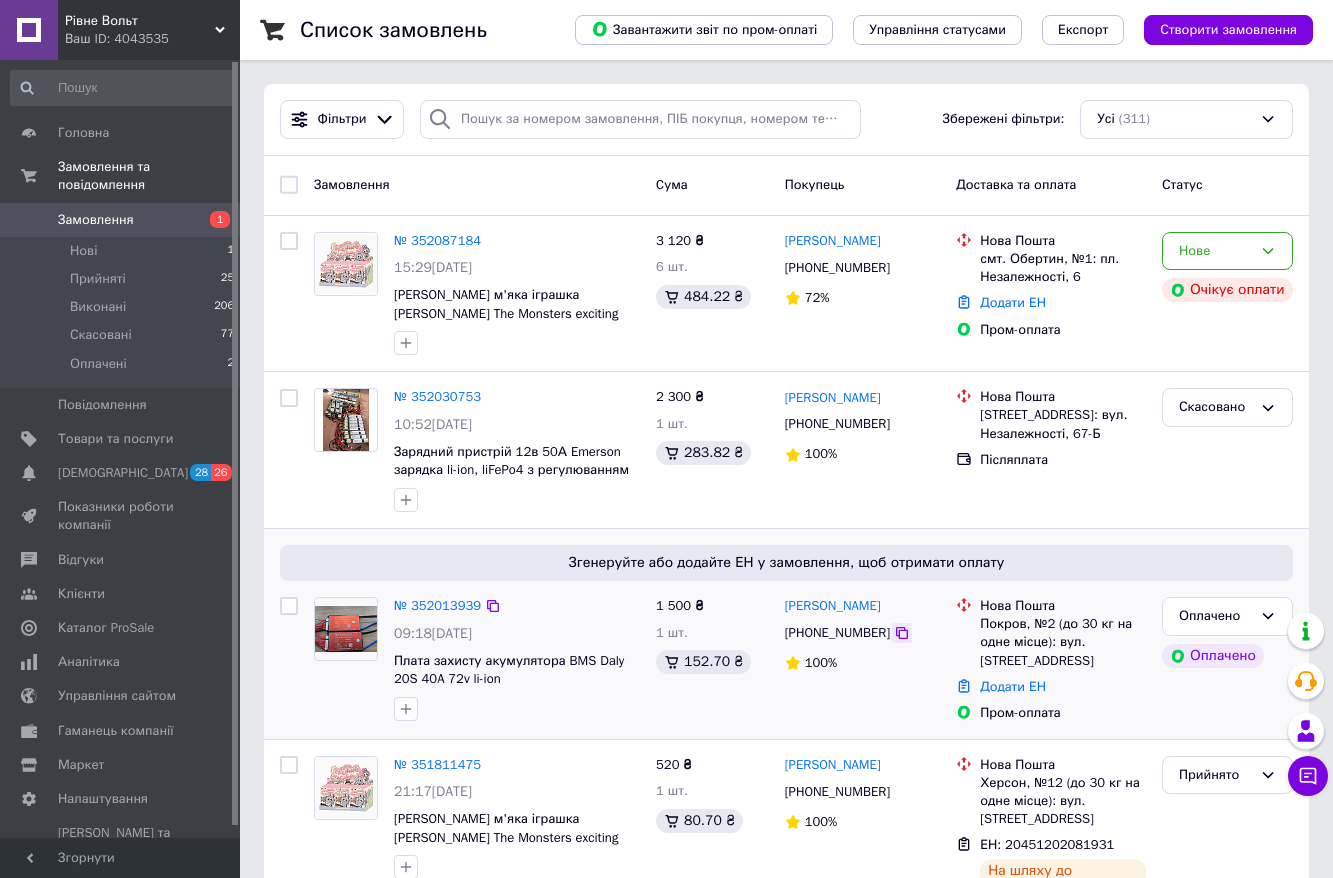 click on "Олексій Ющенко +380999431685 100%" at bounding box center (863, 660) 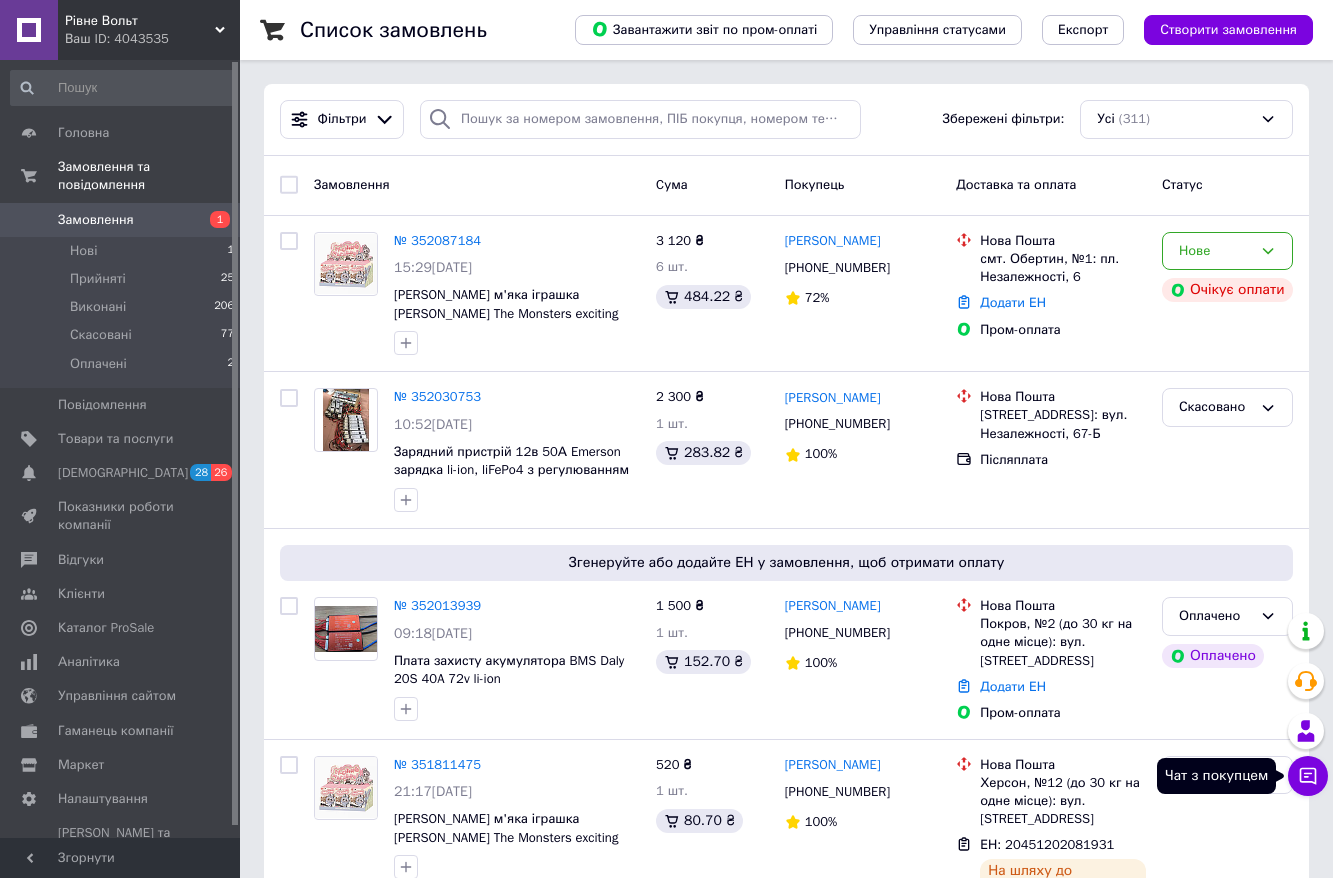 click on "Чат з покупцем" at bounding box center [1308, 776] 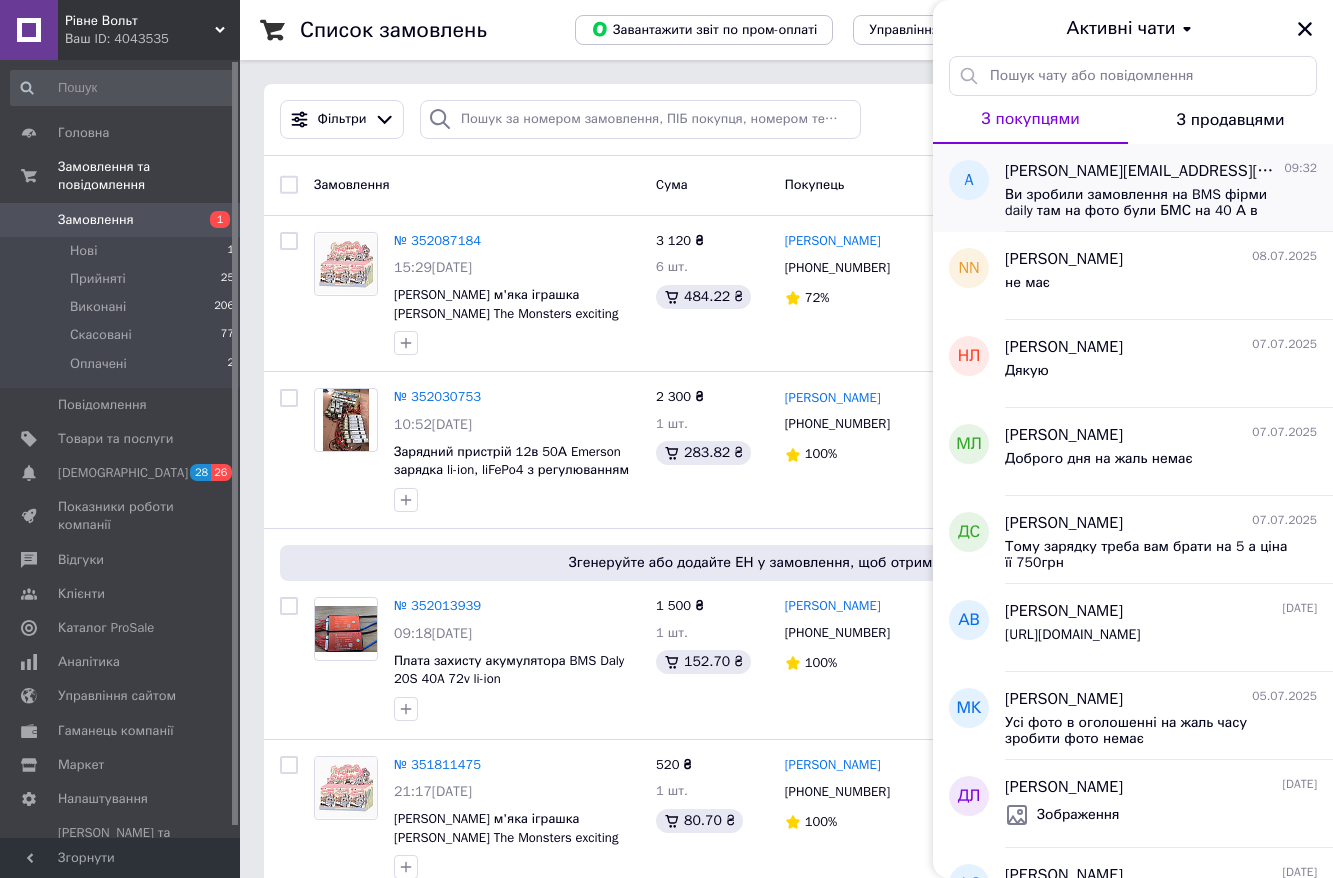 type 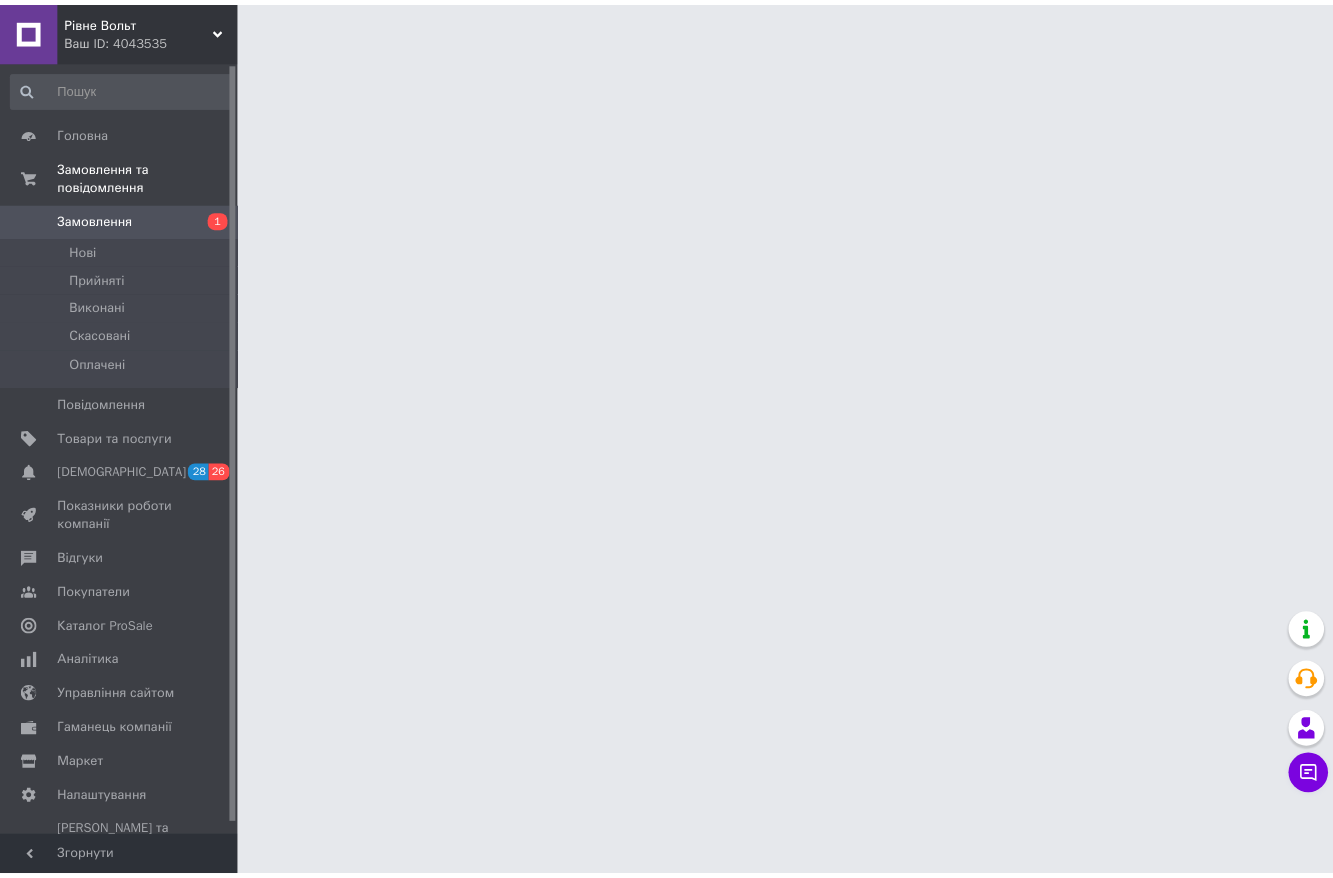 scroll, scrollTop: 0, scrollLeft: 0, axis: both 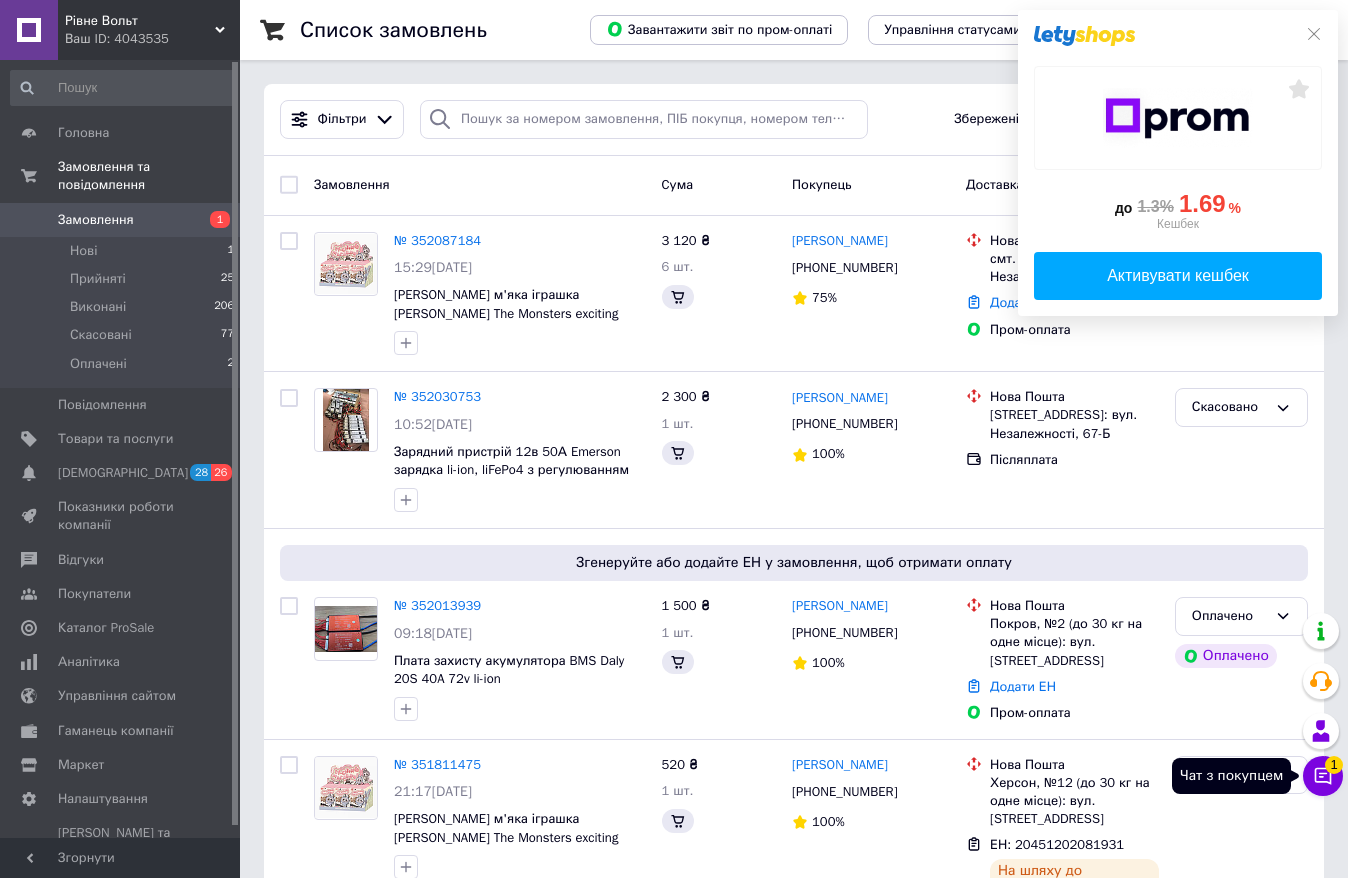 click 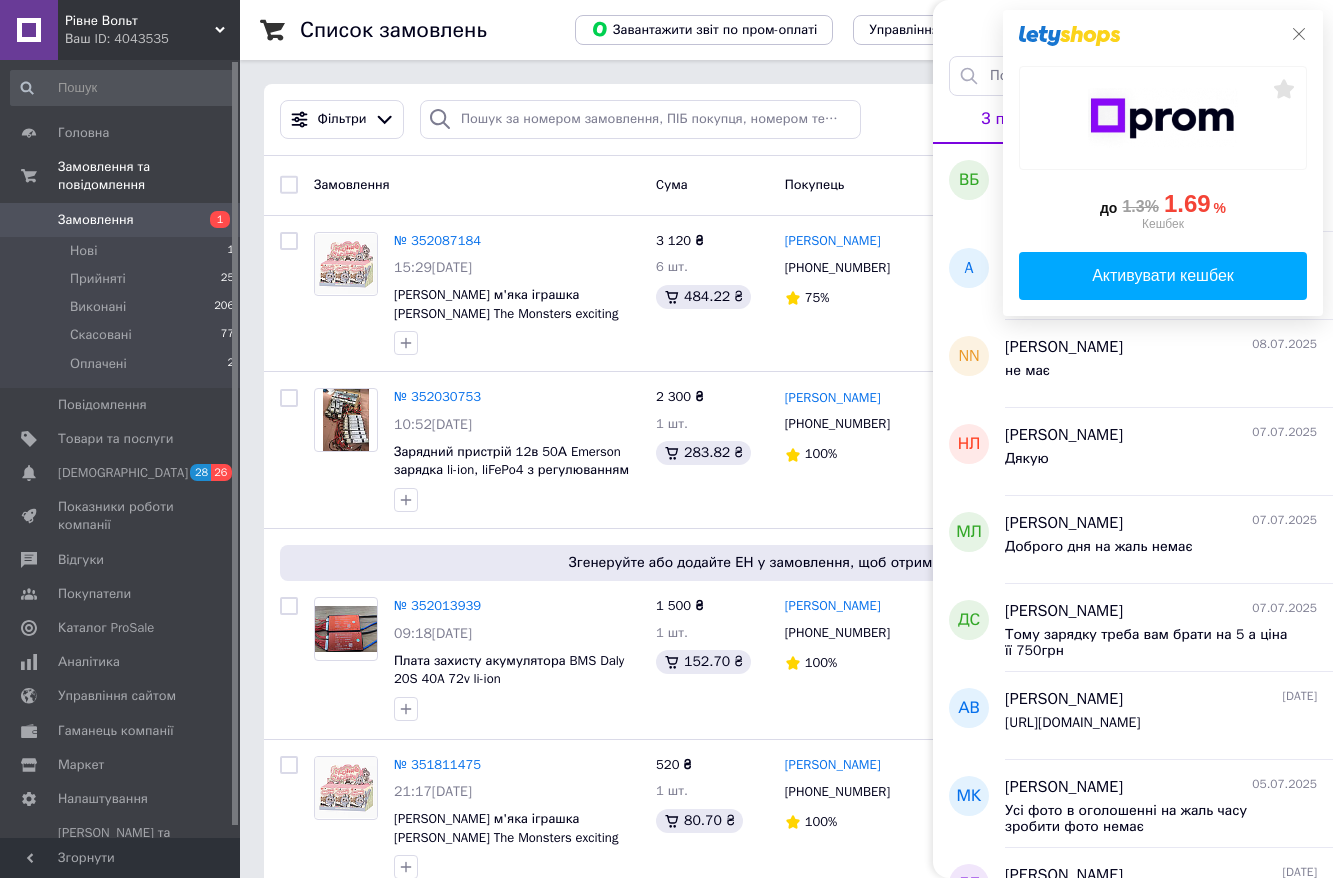 click 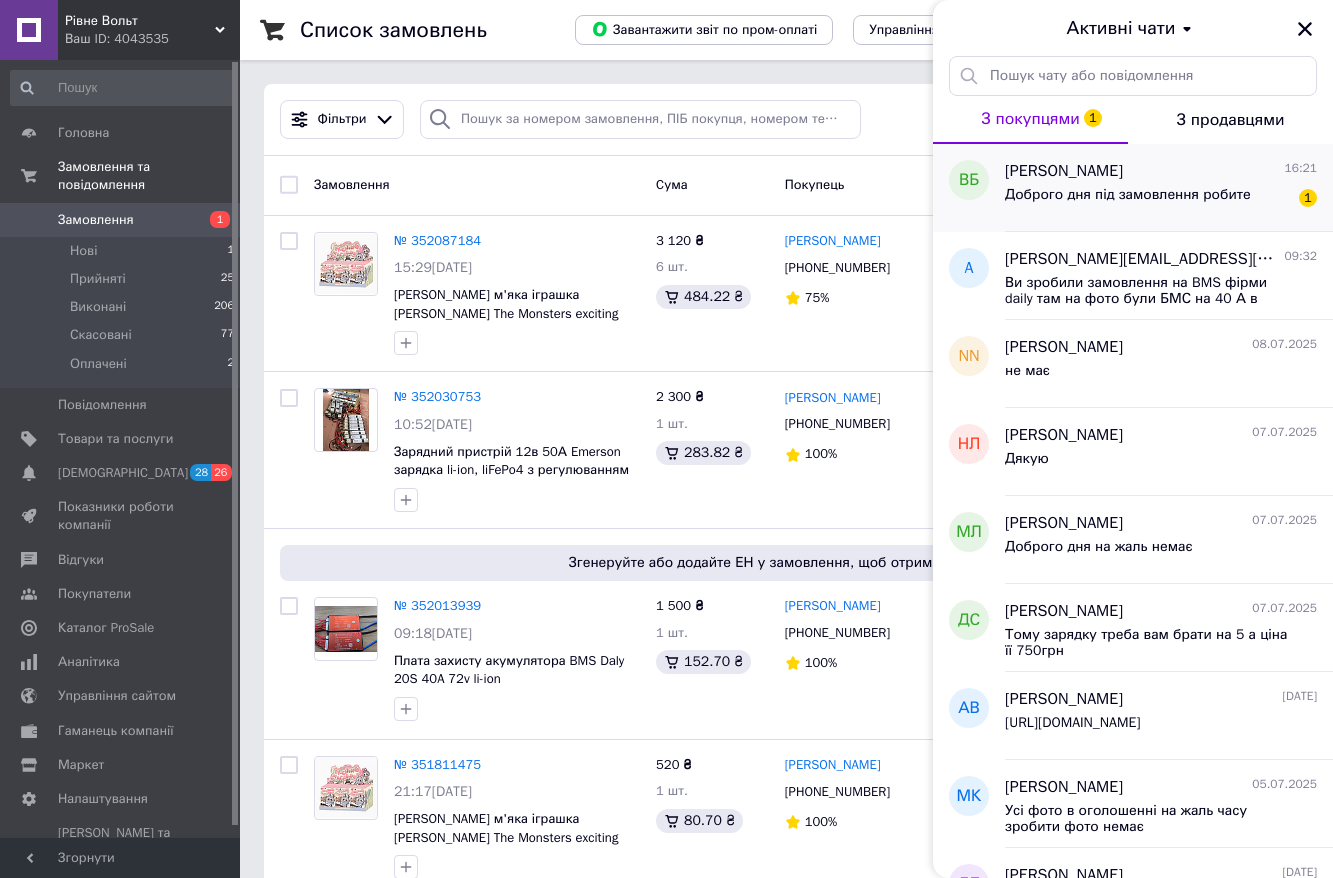 click on "Доброго дня під замовлення робите" at bounding box center (1128, 195) 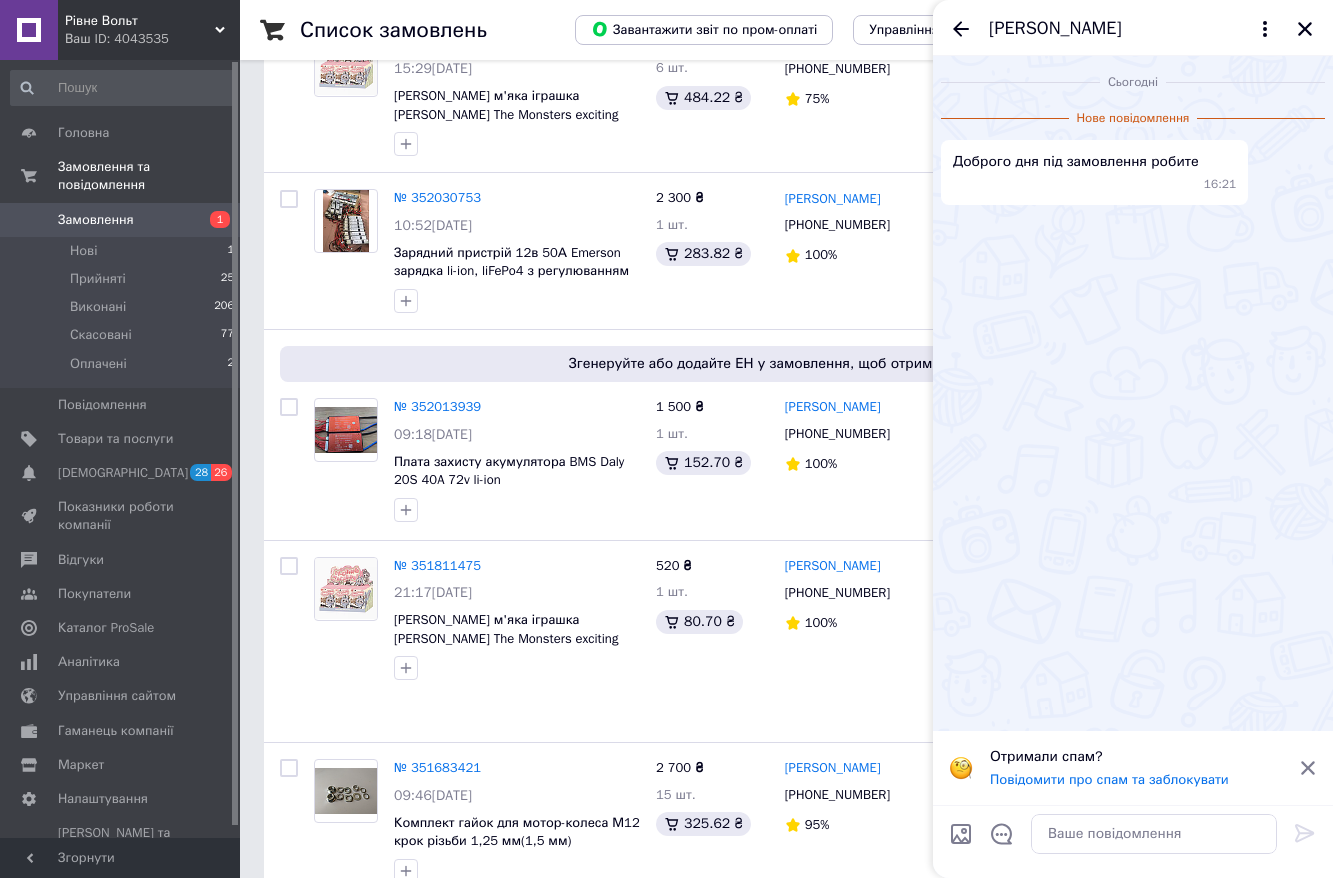 scroll, scrollTop: 200, scrollLeft: 0, axis: vertical 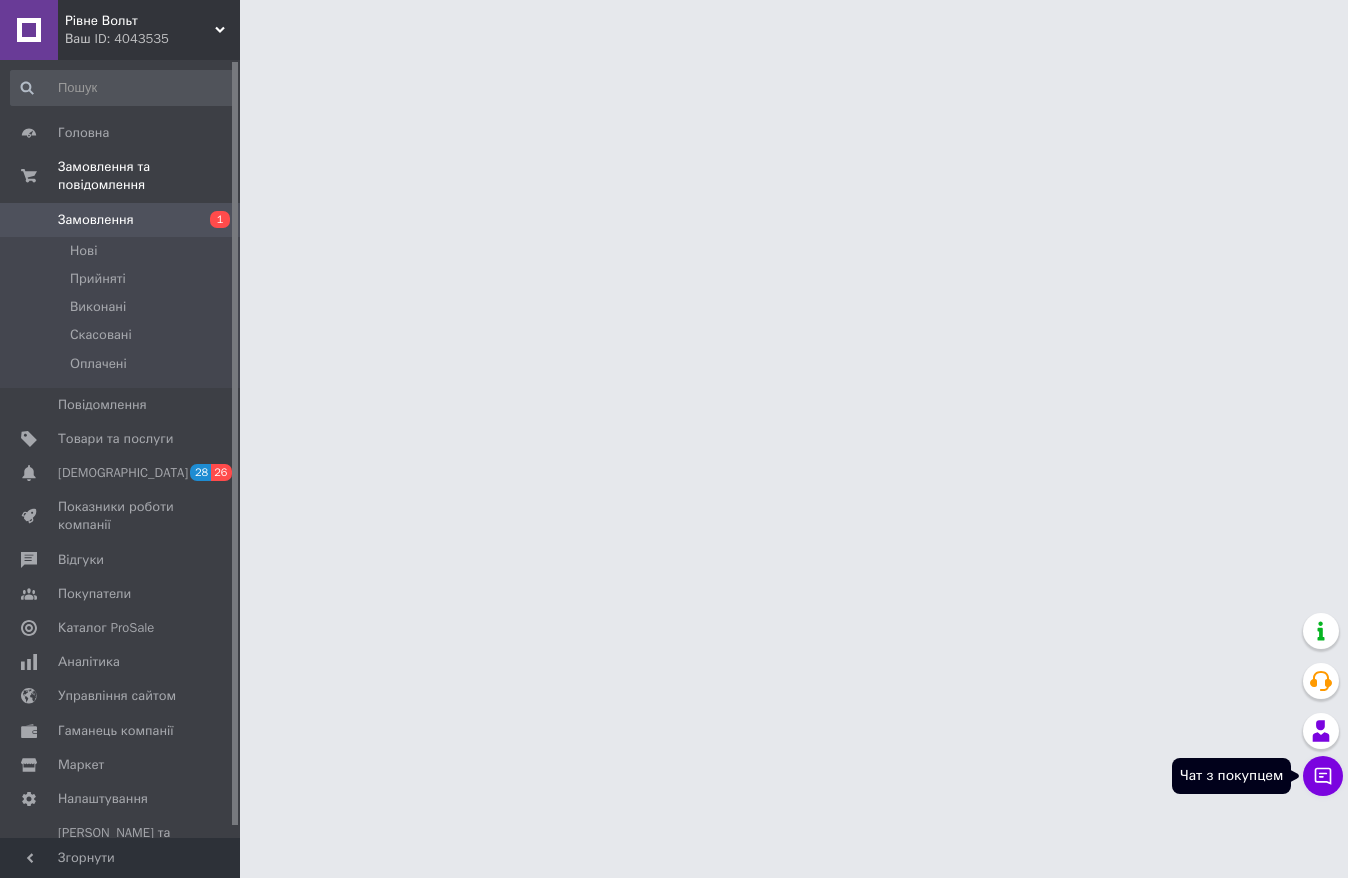click on "Чат з покупцем" at bounding box center (1323, 776) 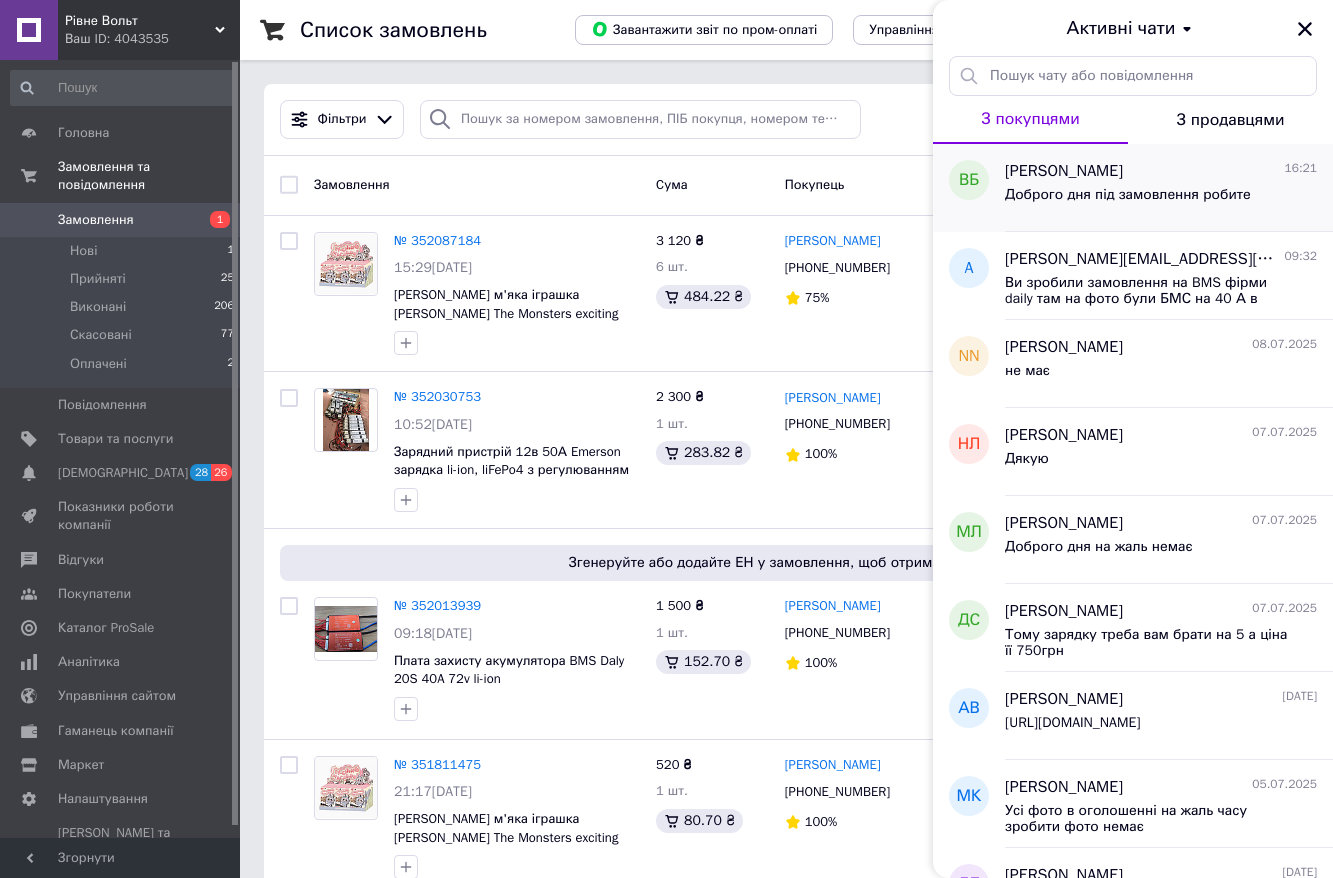 click on "[PERSON_NAME]" at bounding box center [1064, 171] 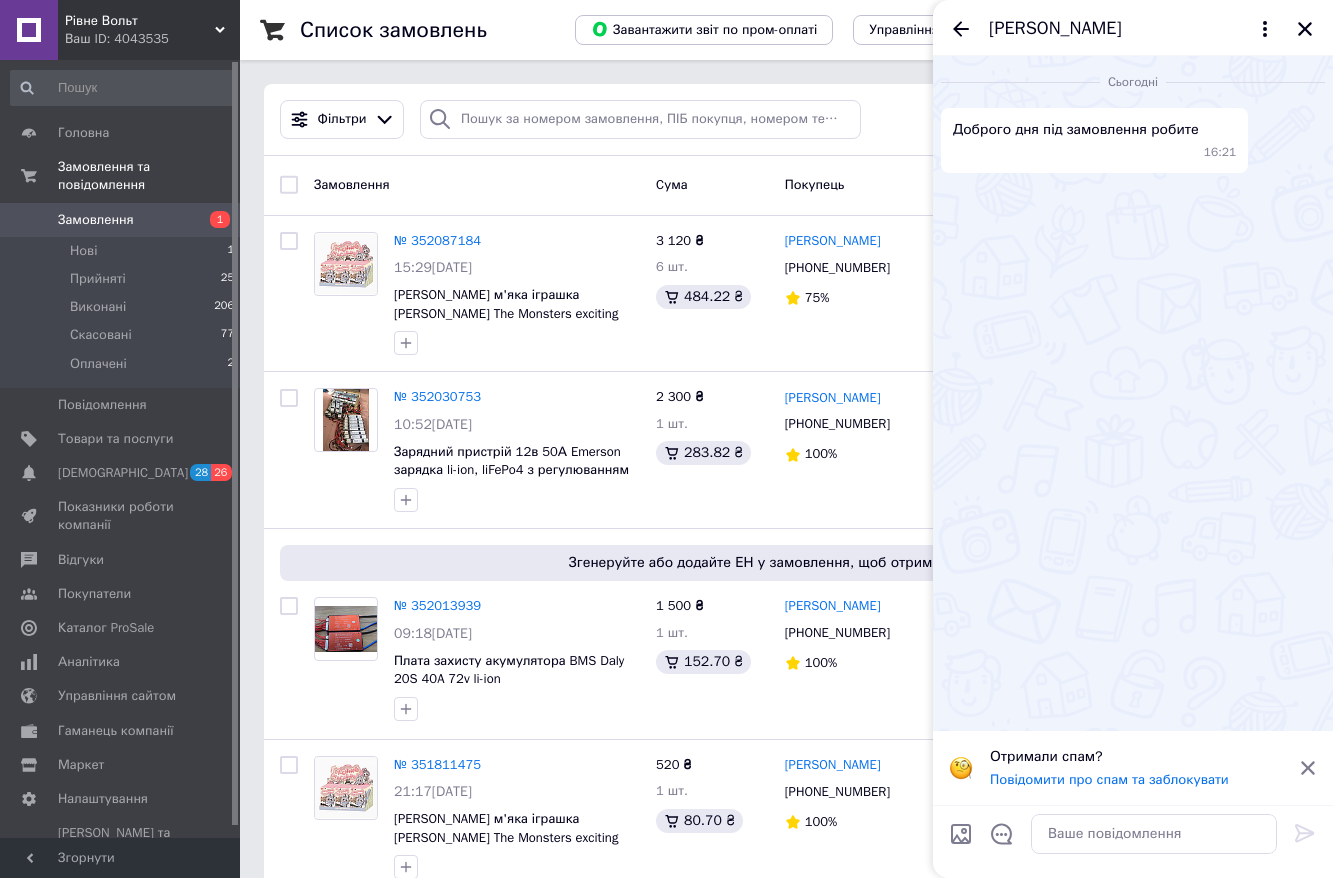 click on "[PERSON_NAME]" at bounding box center (1055, 29) 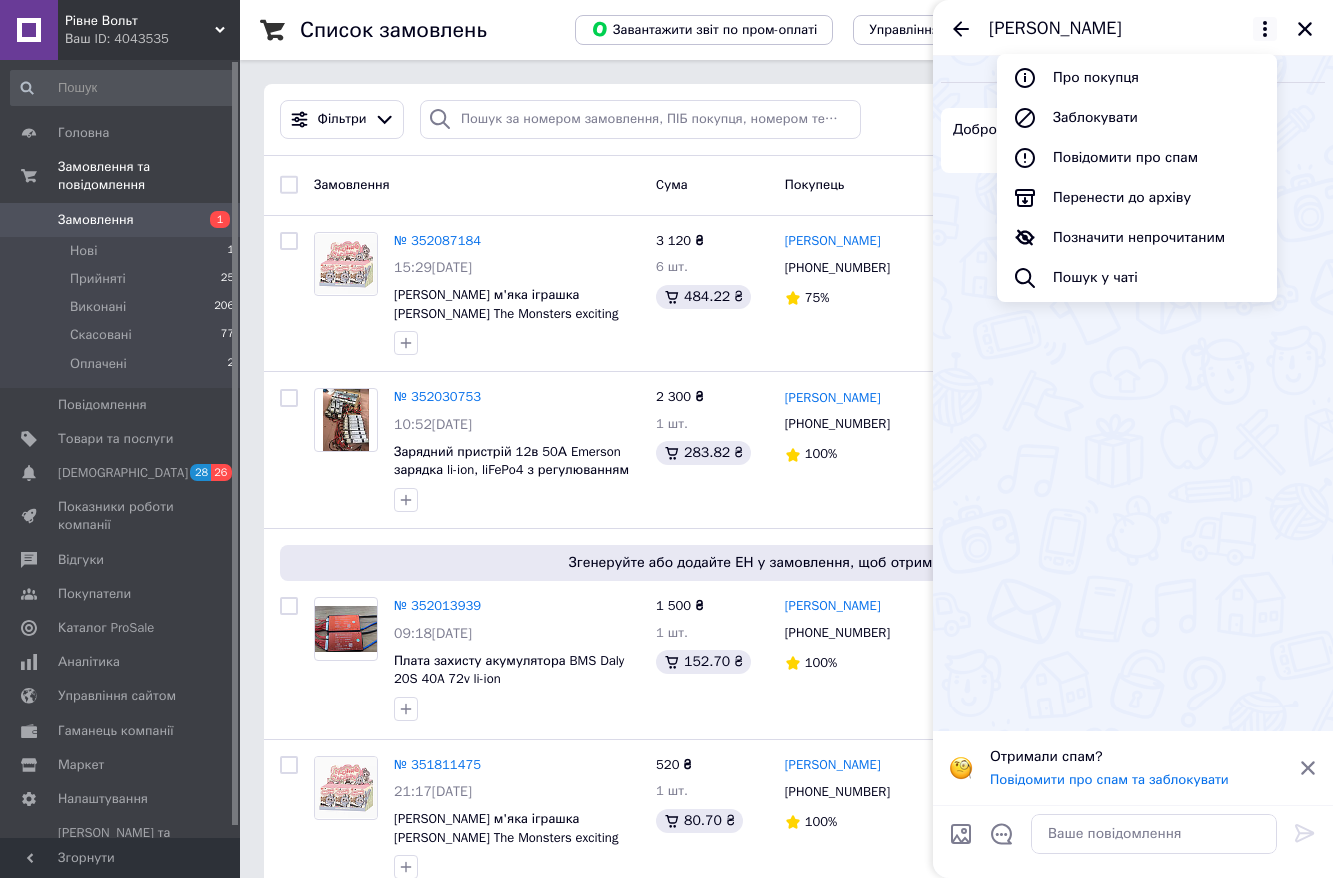 click on "Сьогодні Доброго дня під замовлення робите 16:21" at bounding box center [1133, 393] 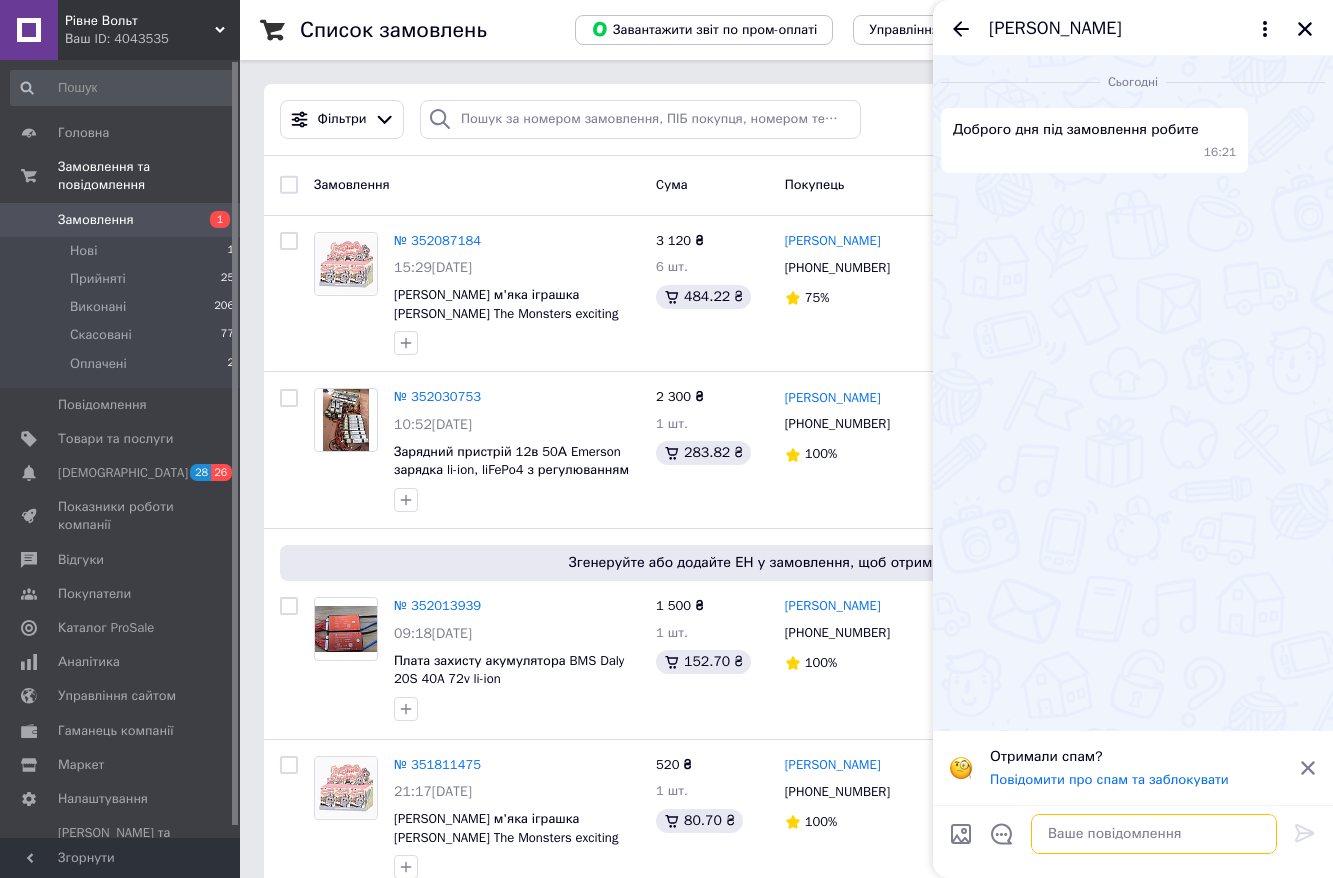 click at bounding box center (1154, 834) 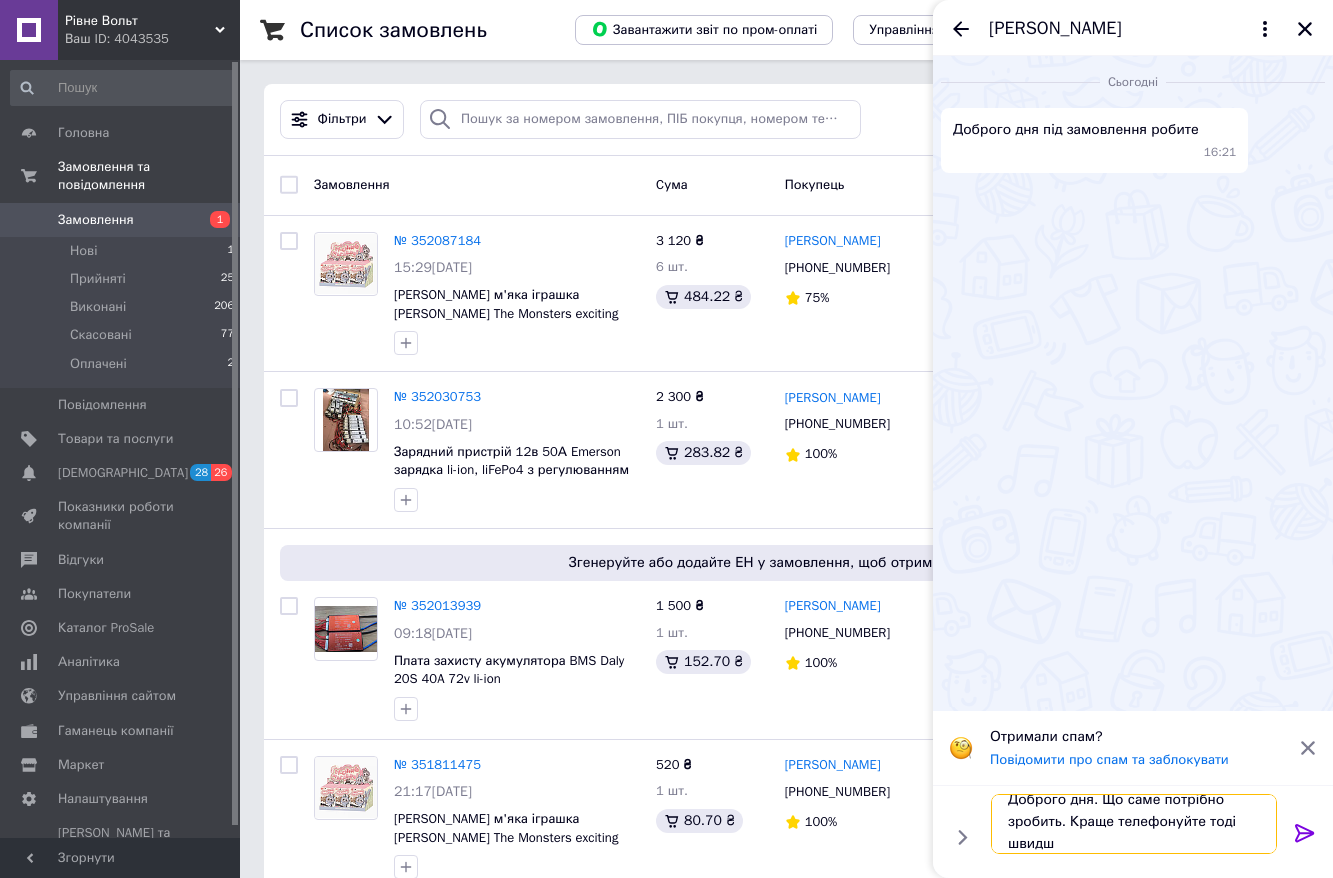 scroll, scrollTop: 2, scrollLeft: 0, axis: vertical 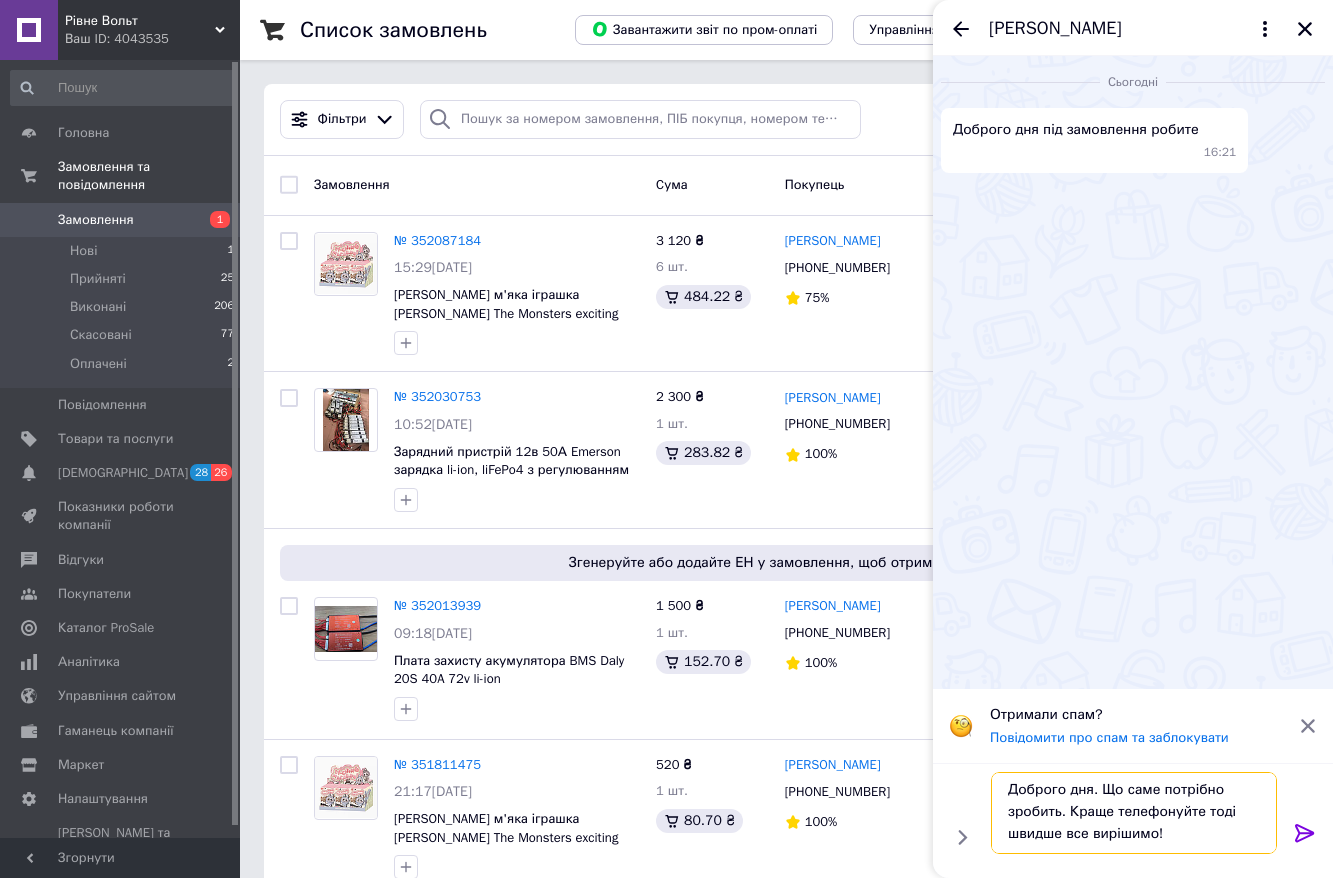 type on "Доброго дня. Що саме потрібно зробить. Краще телефонуйте тоді швидше все вирішимо!" 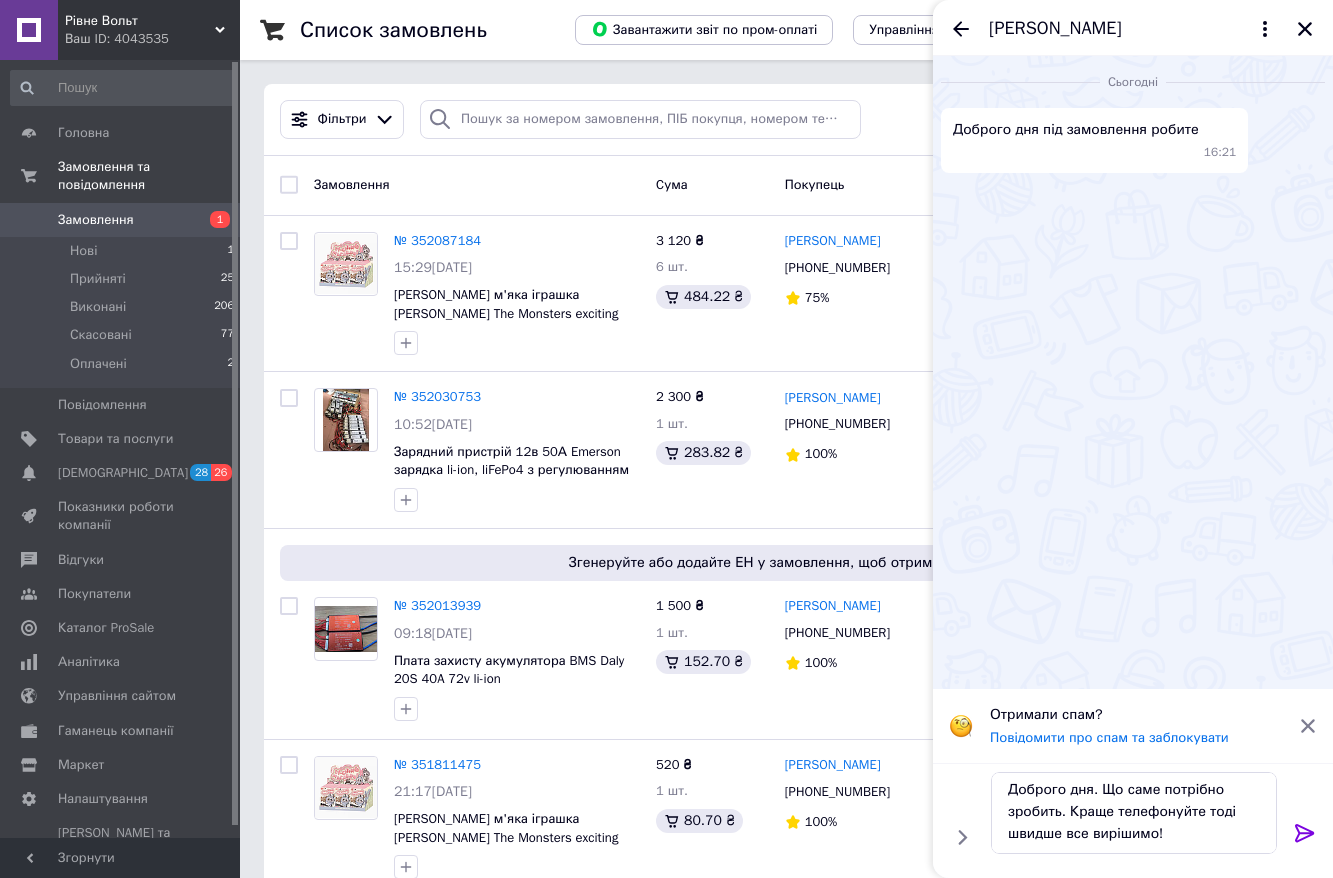 click 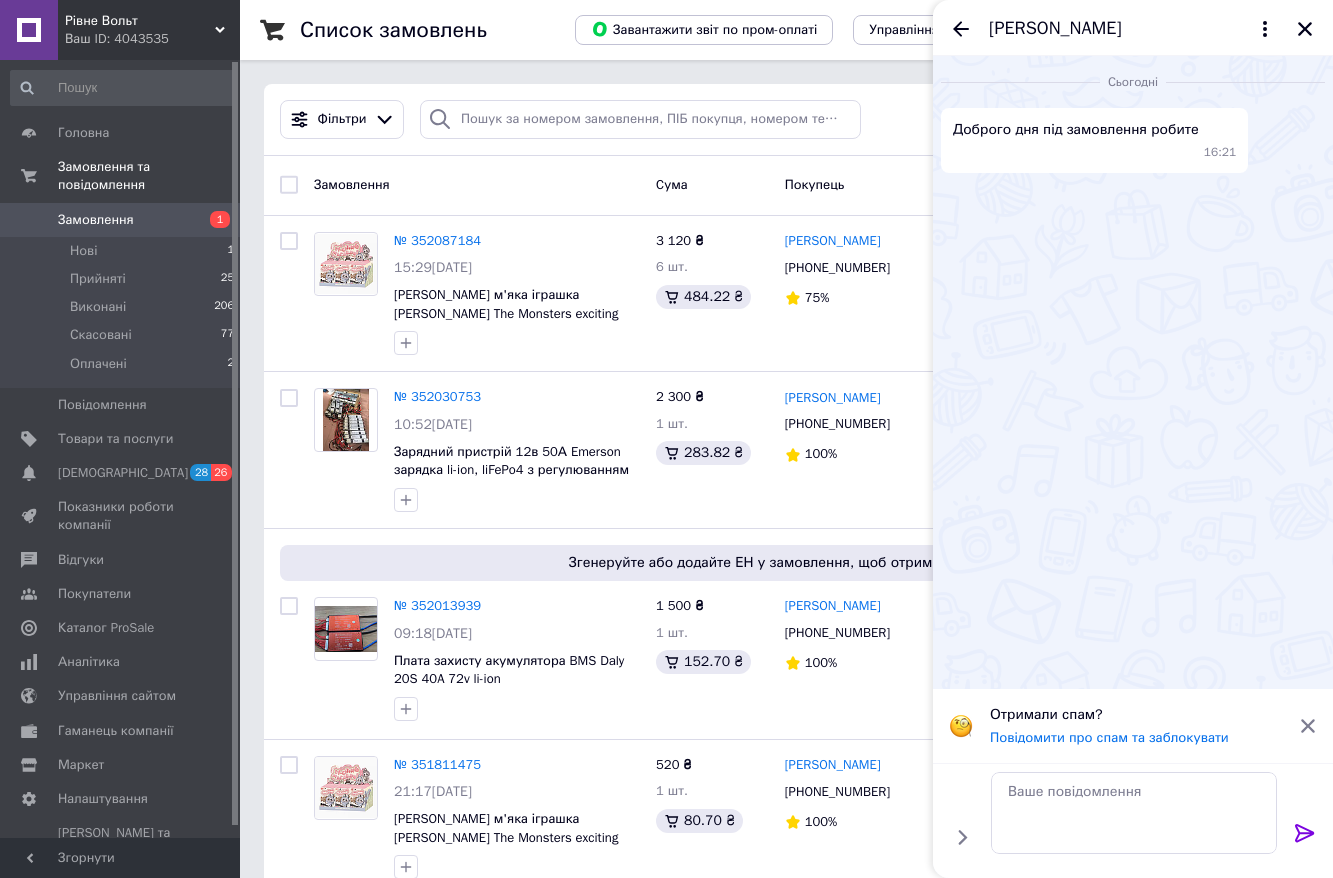 scroll, scrollTop: 0, scrollLeft: 0, axis: both 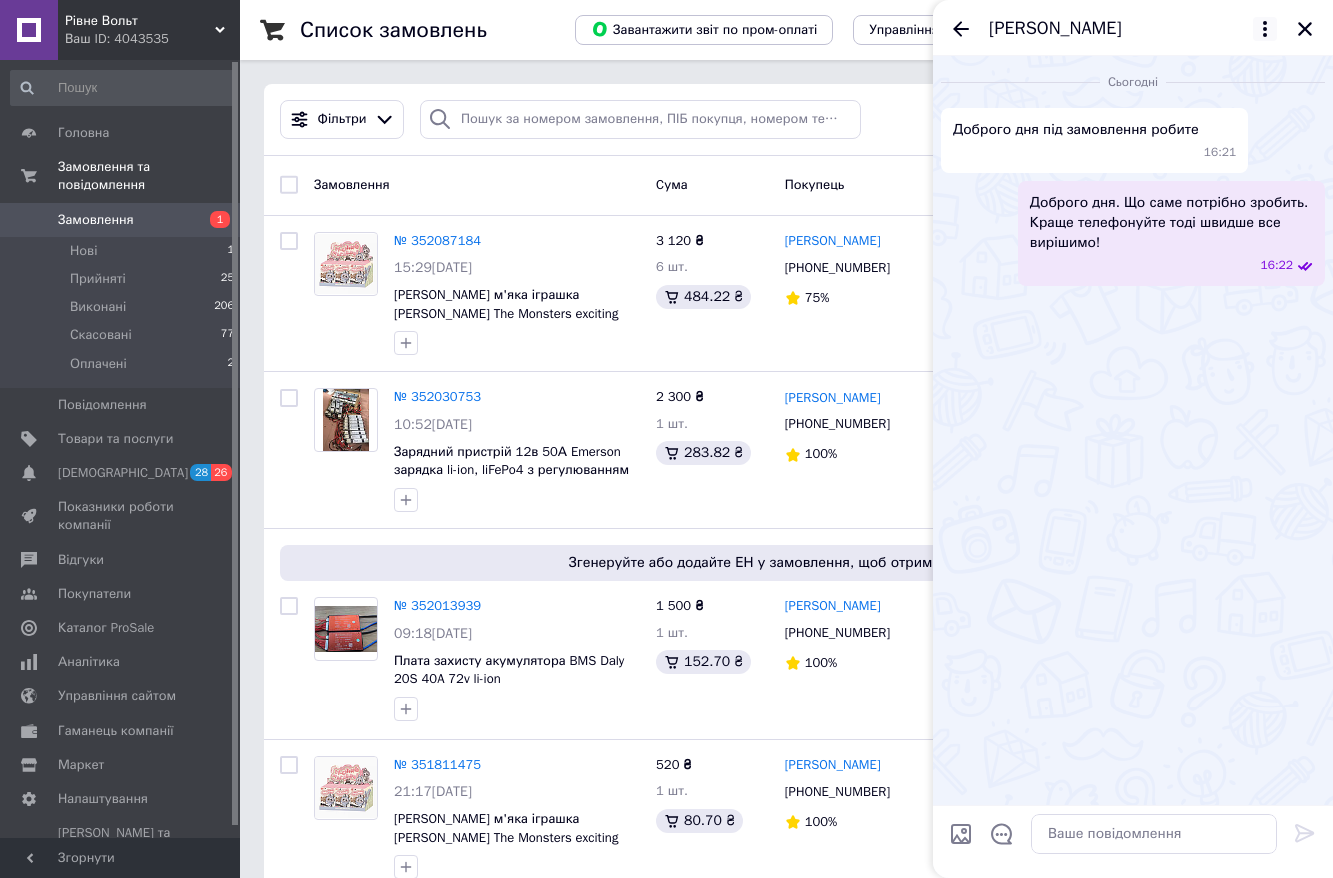 click 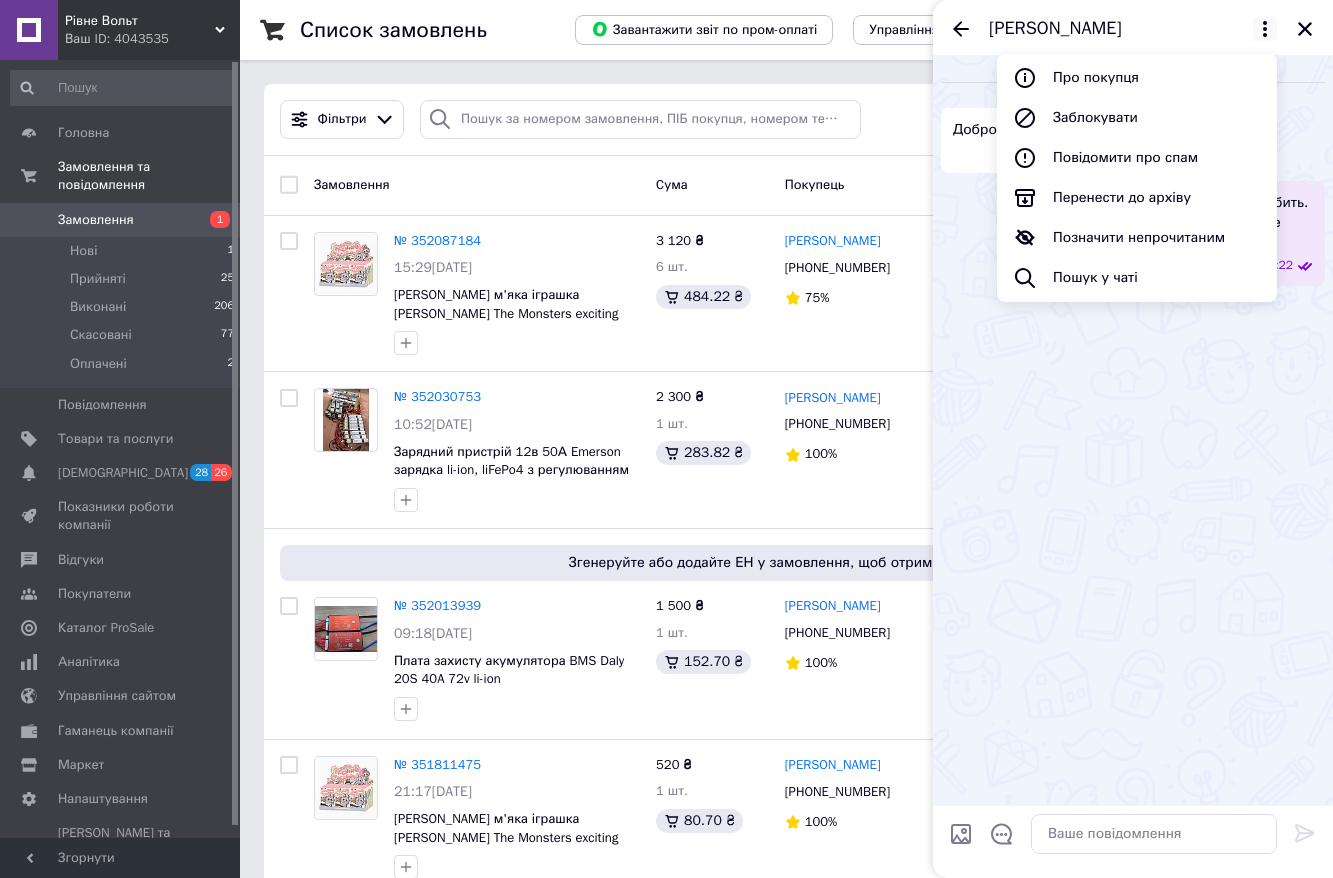 click on "[PERSON_NAME]" at bounding box center (1055, 29) 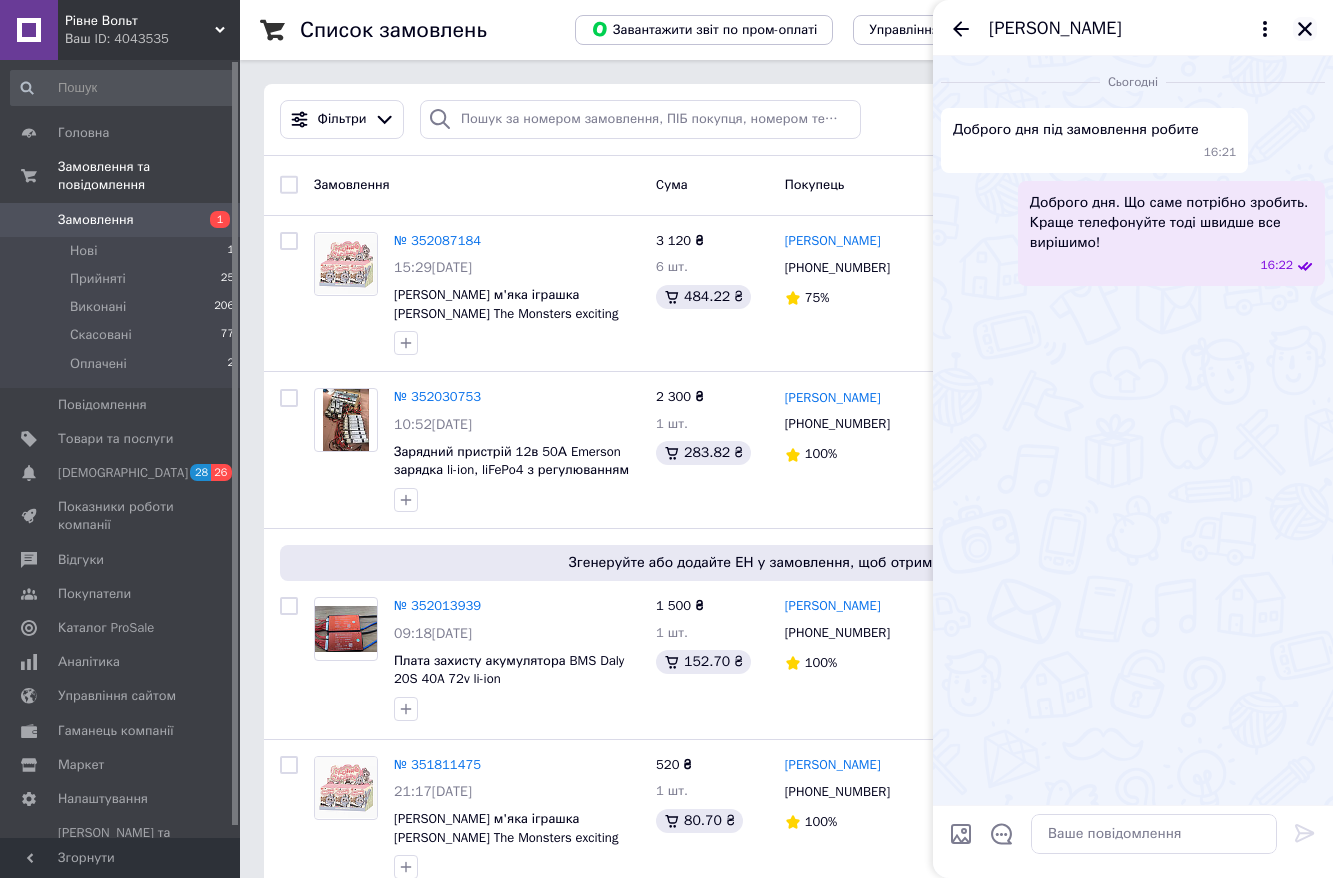 click at bounding box center [1305, 29] 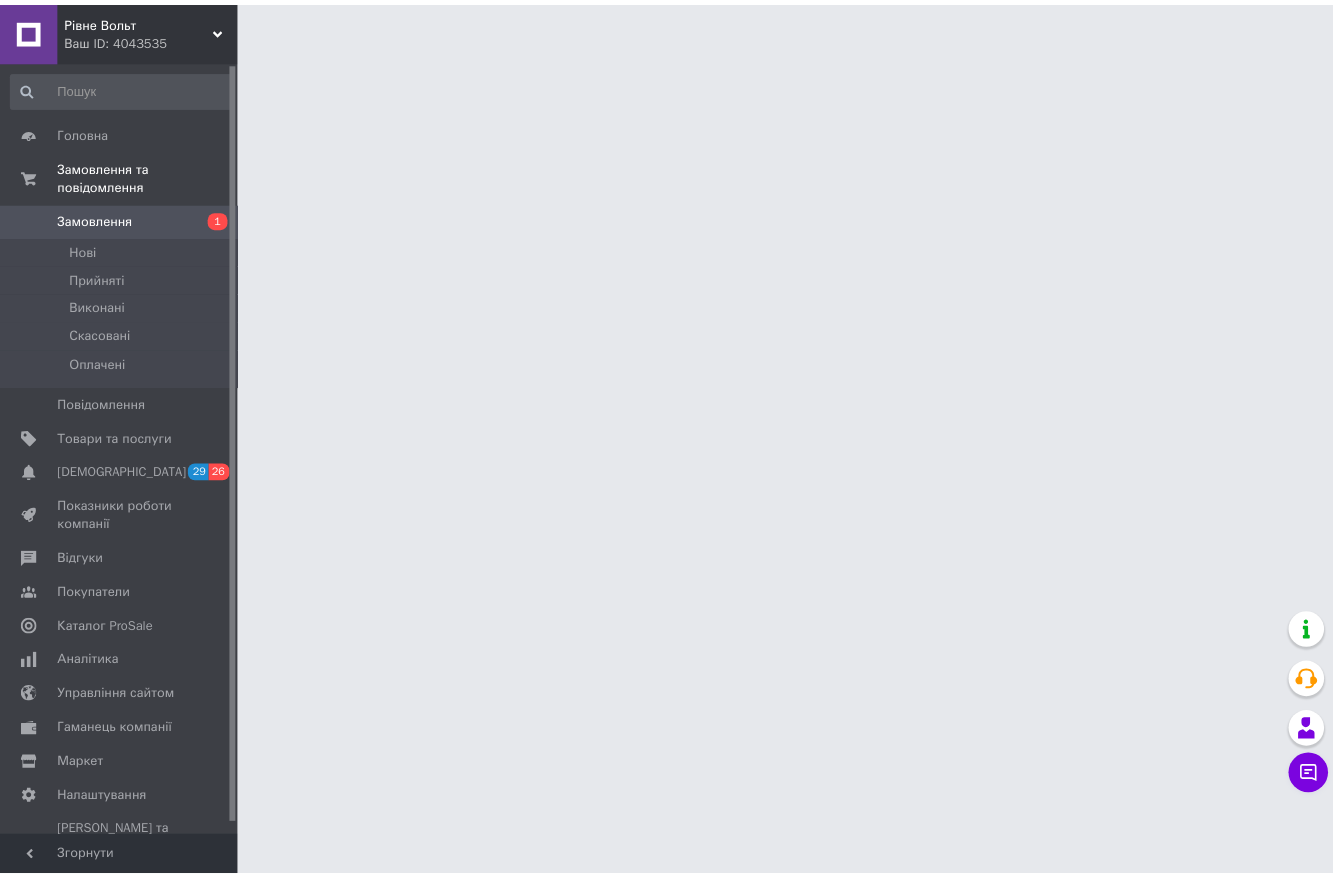 scroll, scrollTop: 0, scrollLeft: 0, axis: both 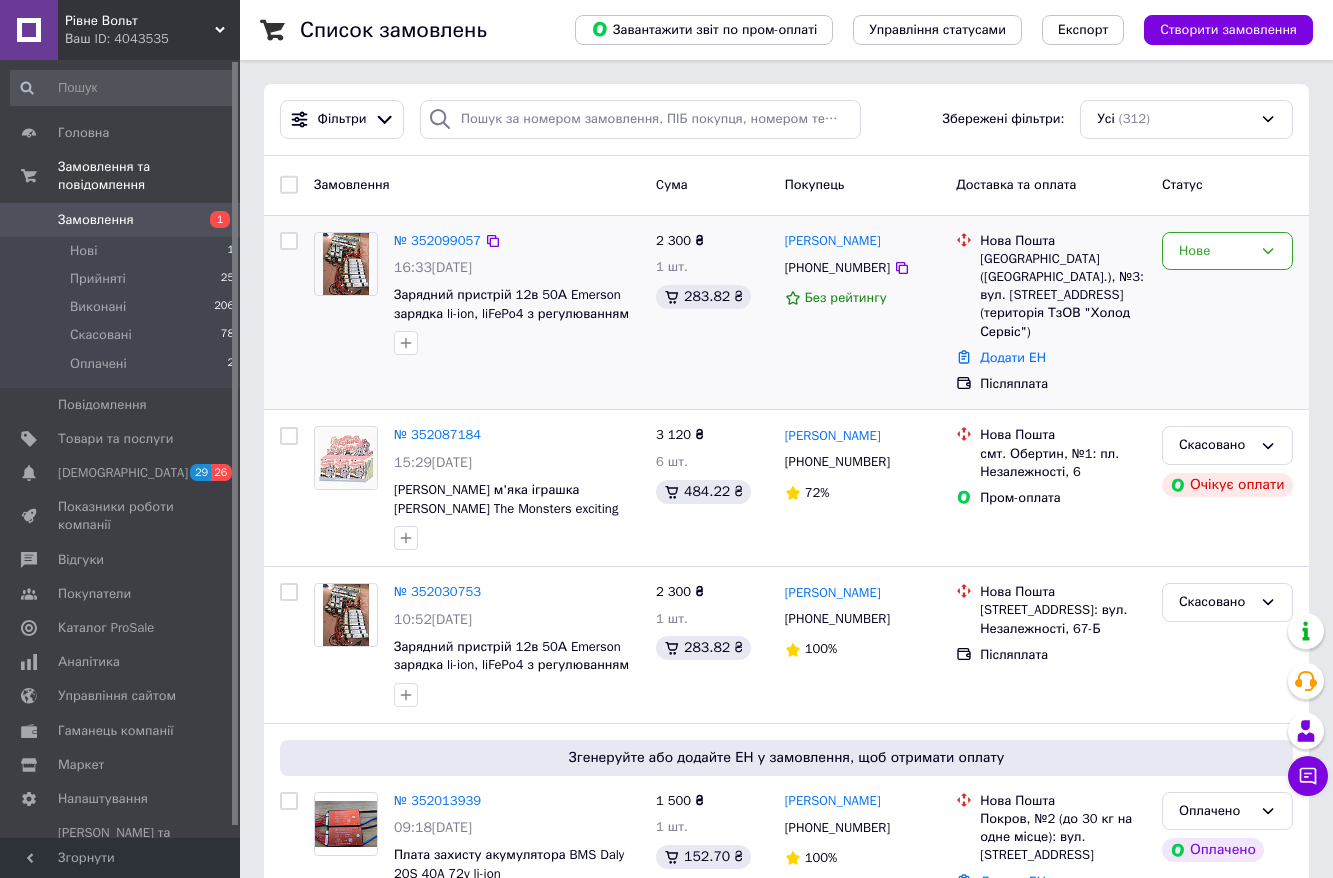 click on "№ 352099057 16:33, 10.07.2025 Зарядний пристрій 12в 50А Emerson зарядка li-ion, liFePo4 з регулюванням напруги от 2 до 15 Вольт от 2 до 50 А" at bounding box center [477, 313] 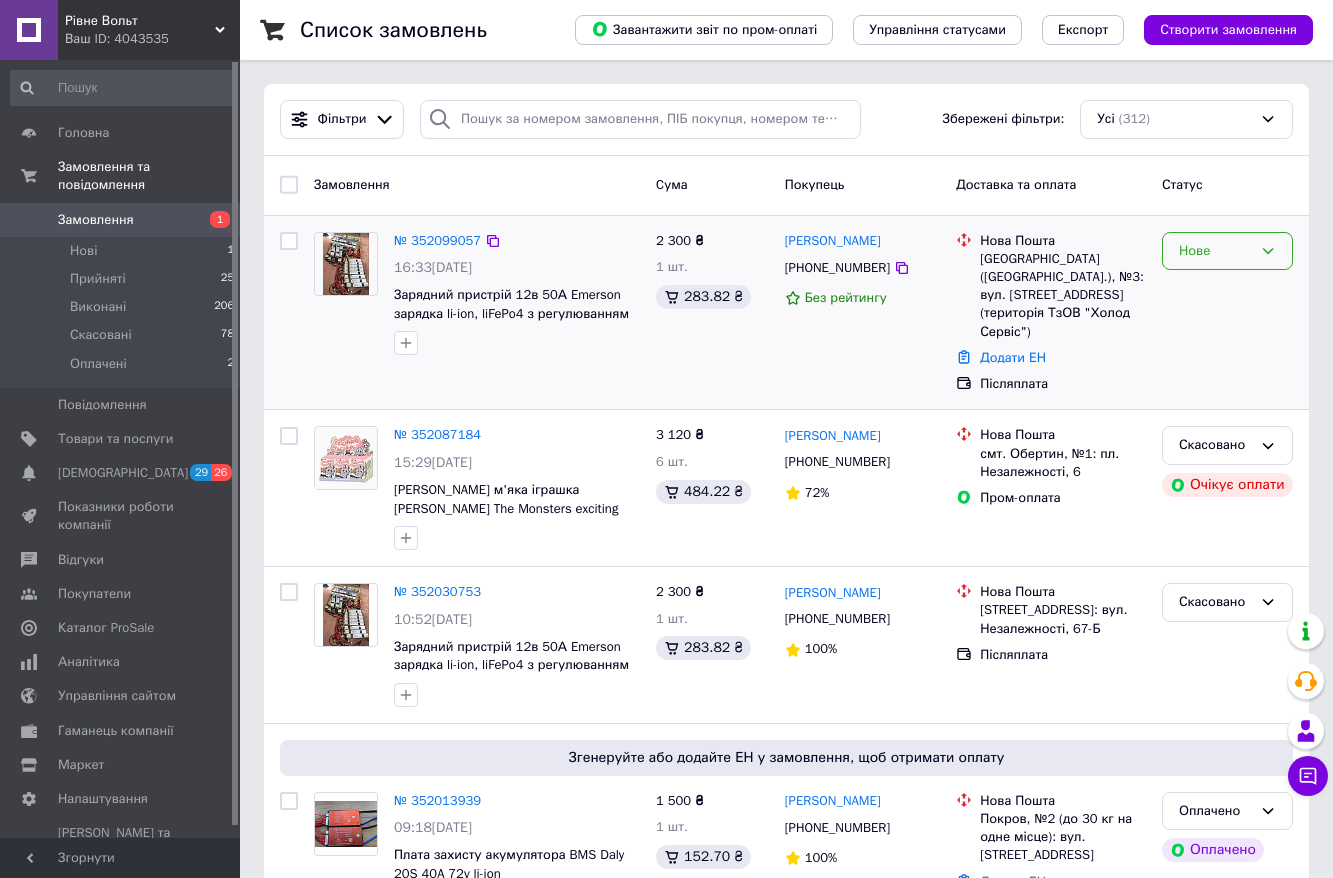 click on "Нове" at bounding box center (1215, 251) 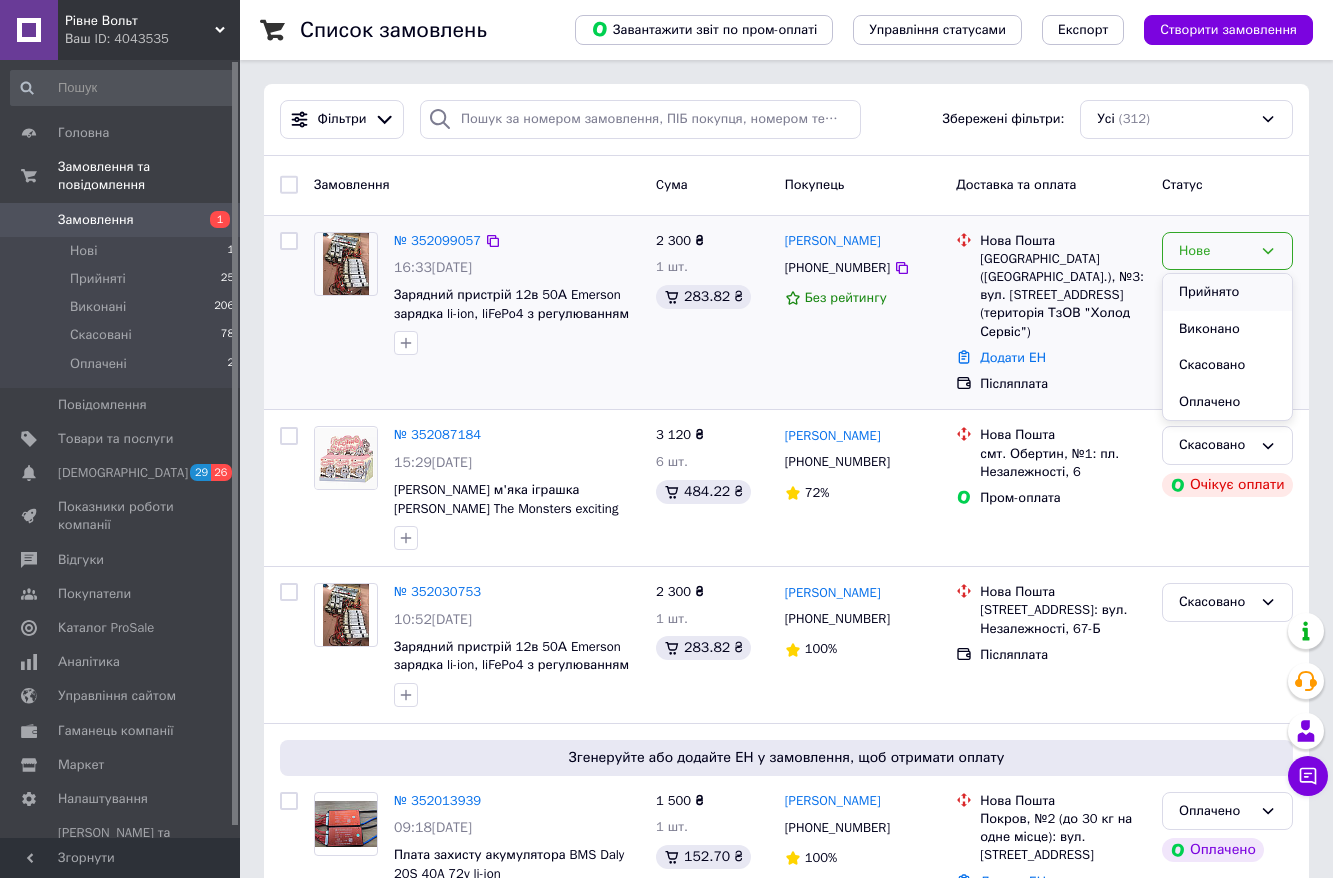 click on "Прийнято" at bounding box center [1227, 292] 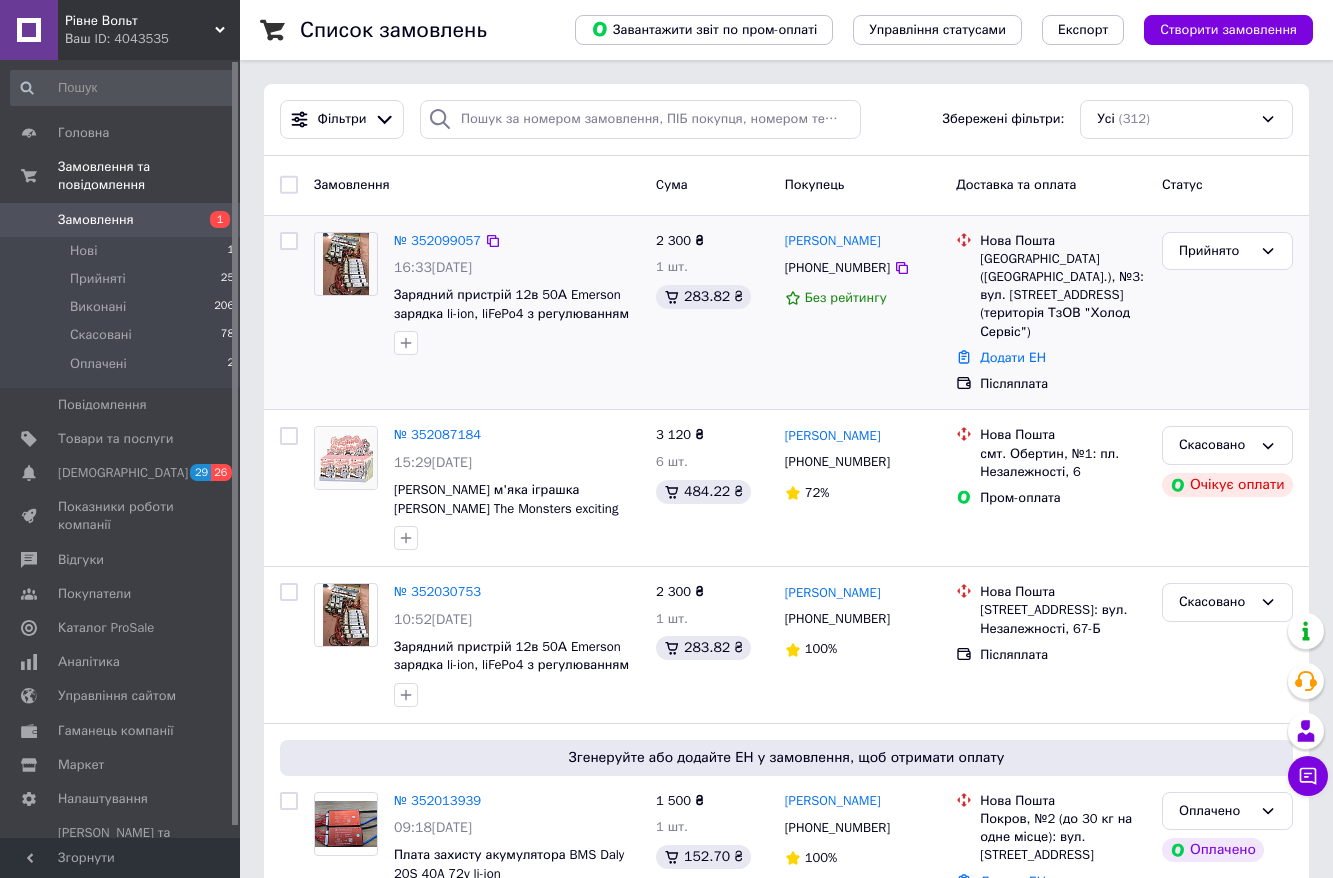 click on "Фільтри Збережені фільтри: Усі (312)" at bounding box center (786, 120) 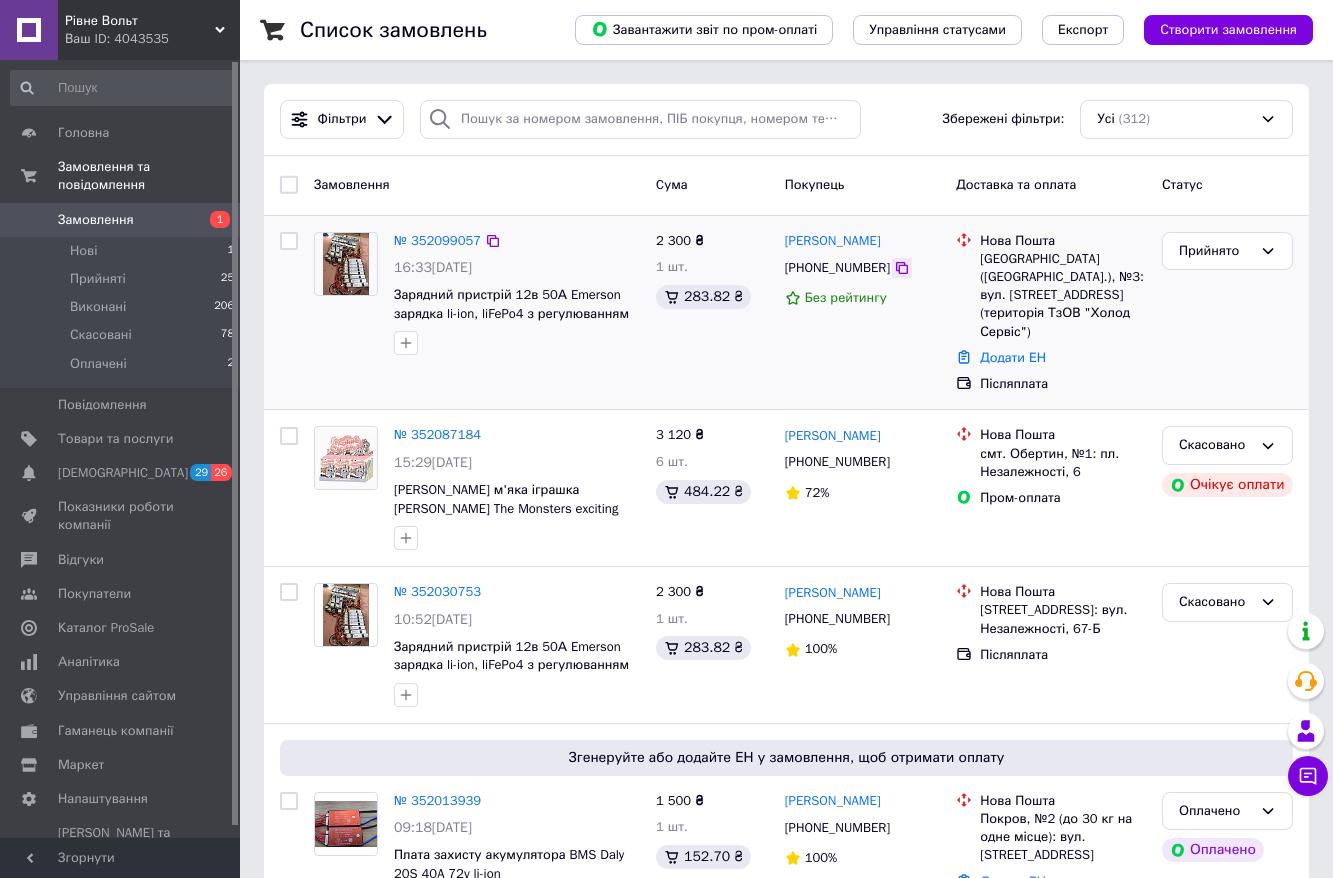 click at bounding box center (902, 268) 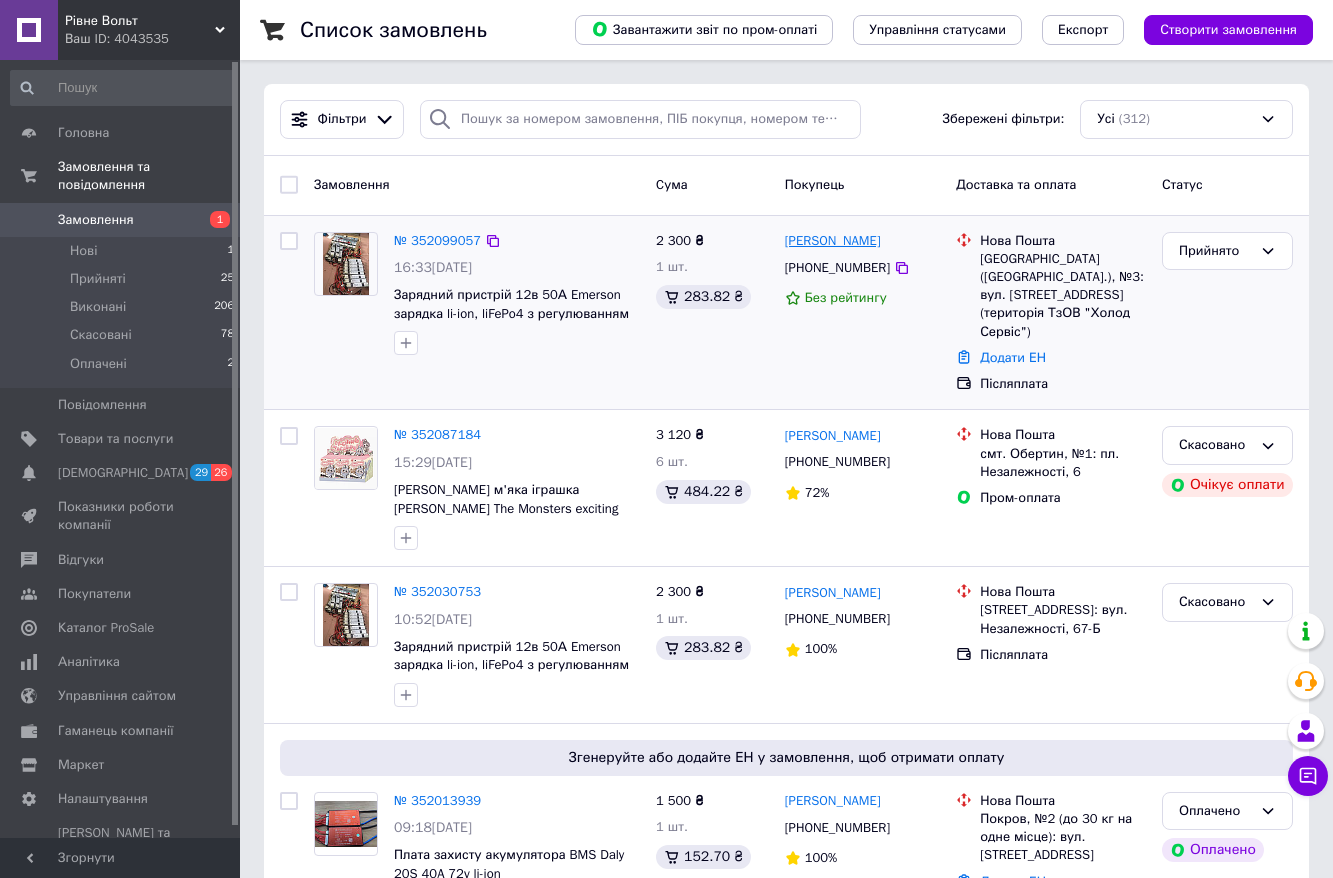 drag, startPoint x: 889, startPoint y: 243, endPoint x: 788, endPoint y: 242, distance: 101.00495 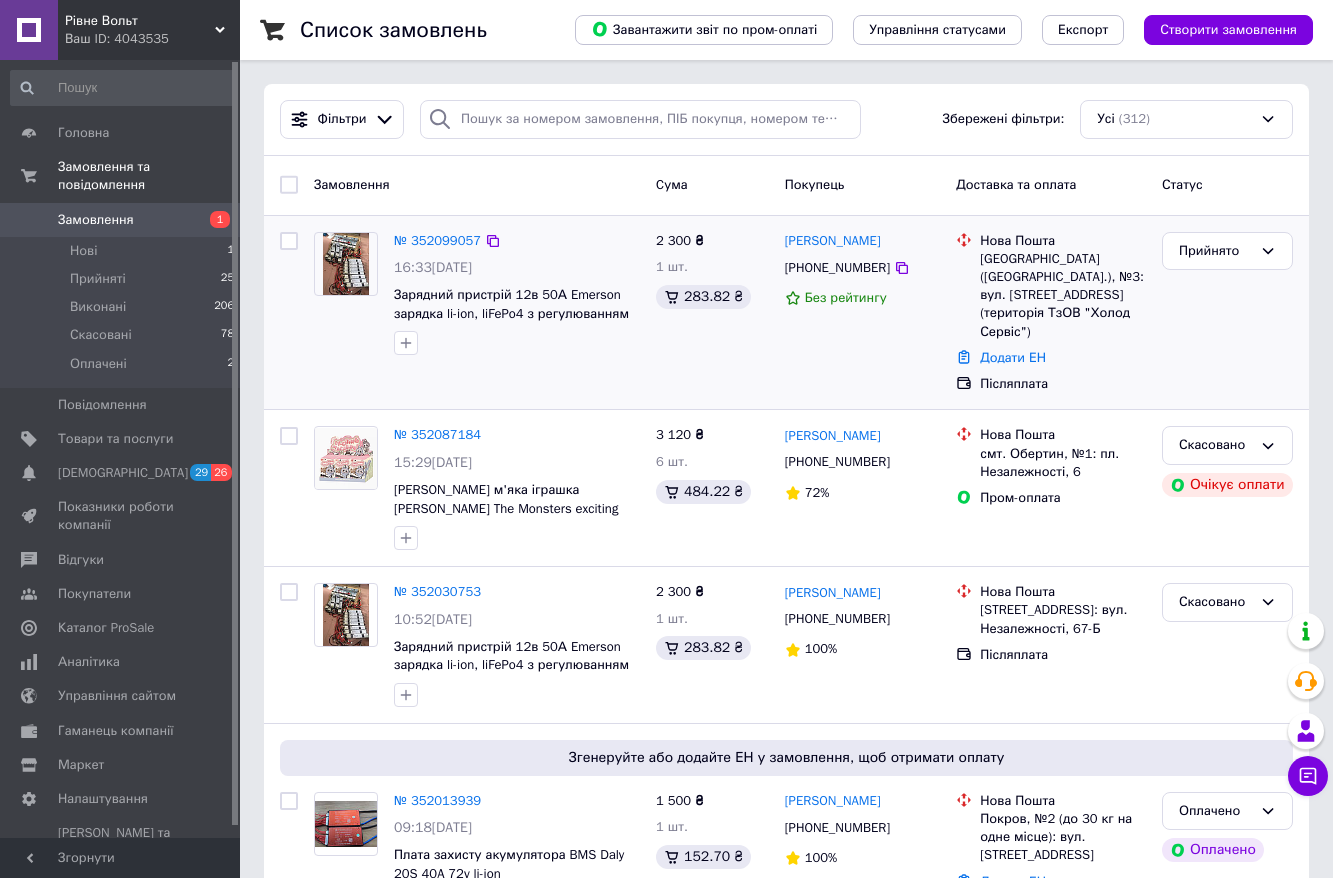 copy on "Сергій Дупешко" 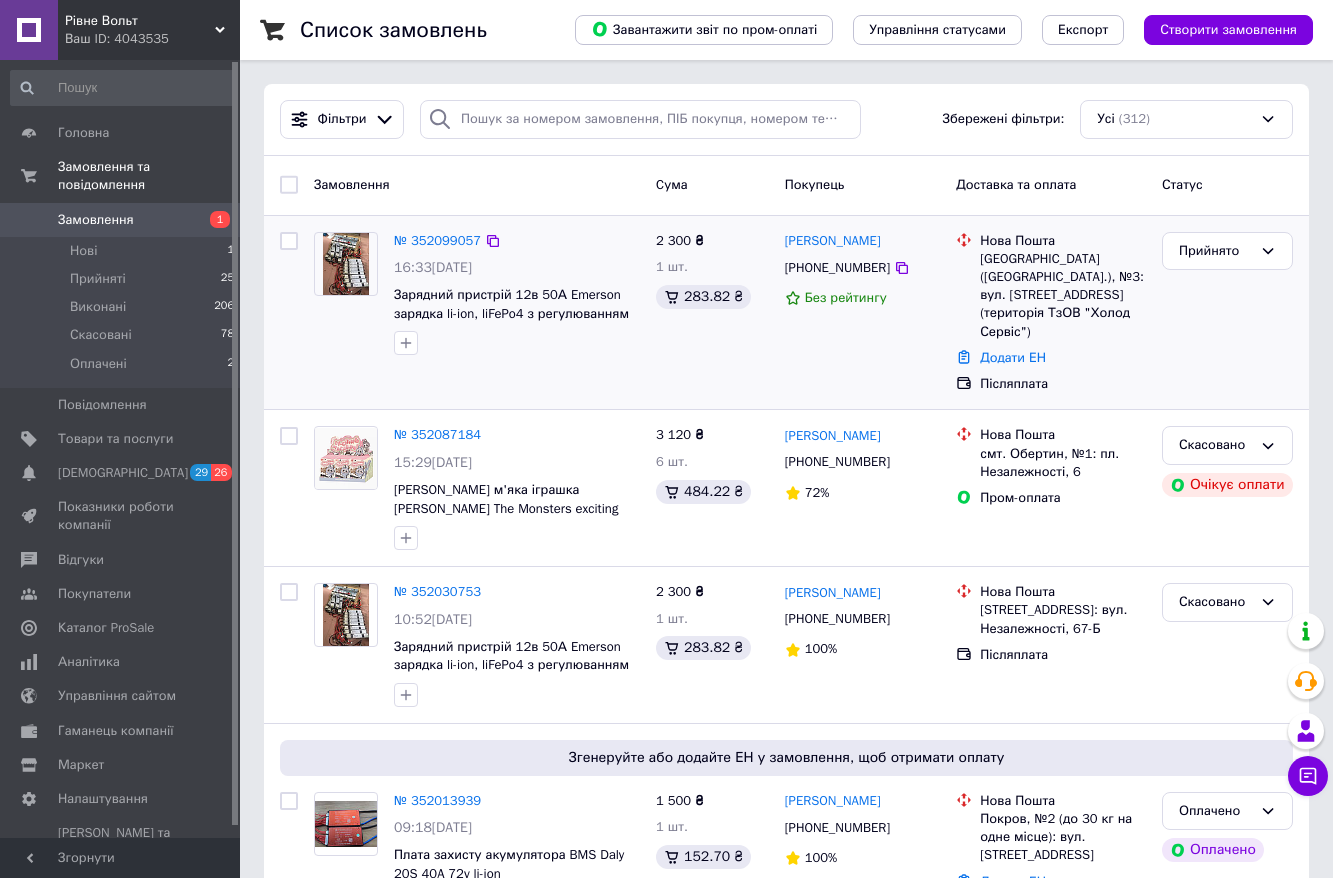 click on "Чернівці (Чернівецька обл.), №3: вул. Коломийська, 9г (територія ТзОВ "Холод Сервіс")" at bounding box center [1063, 295] 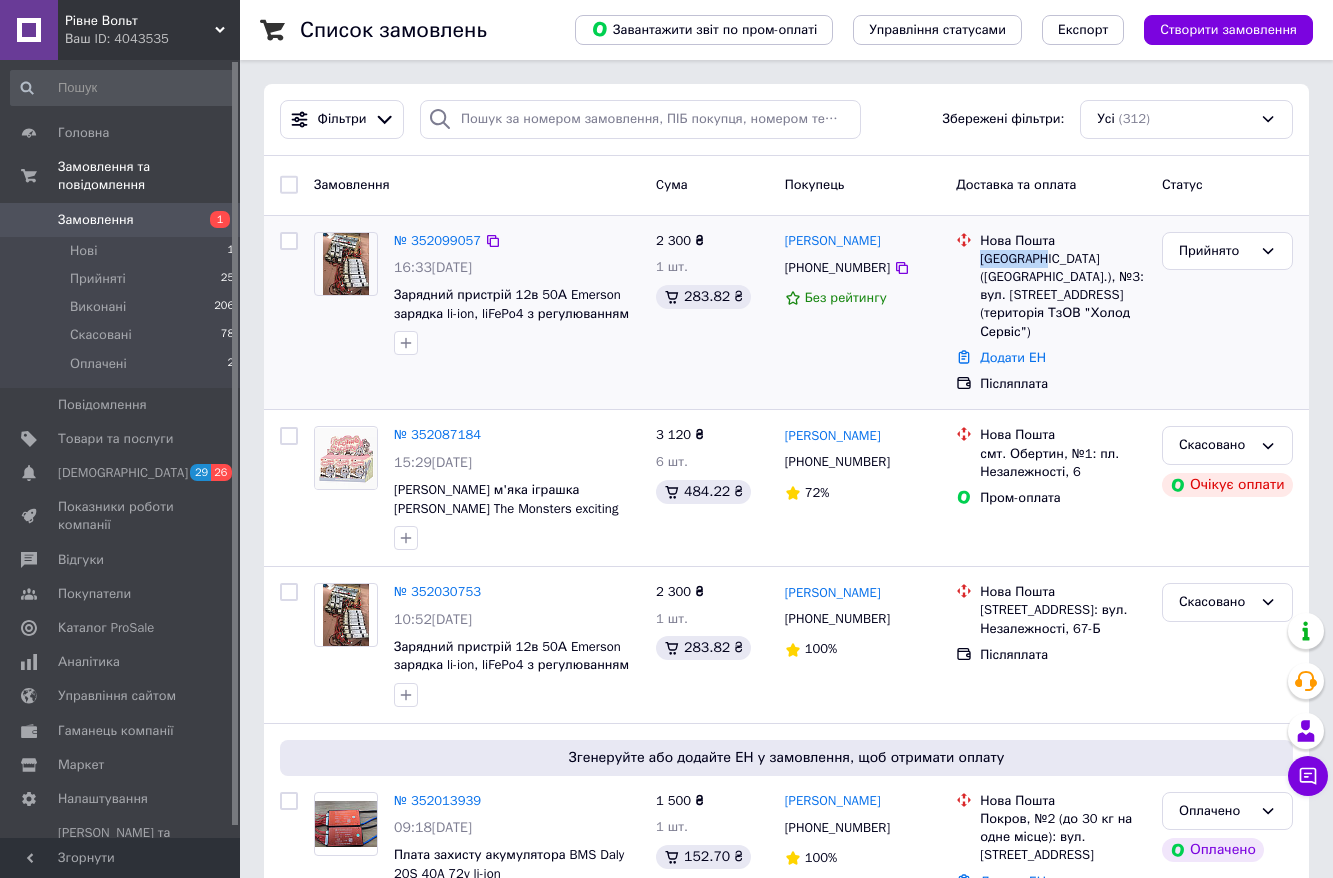 click on "Чернівці (Чернівецька обл.), №3: вул. Коломийська, 9г (територія ТзОВ "Холод Сервіс")" at bounding box center [1063, 295] 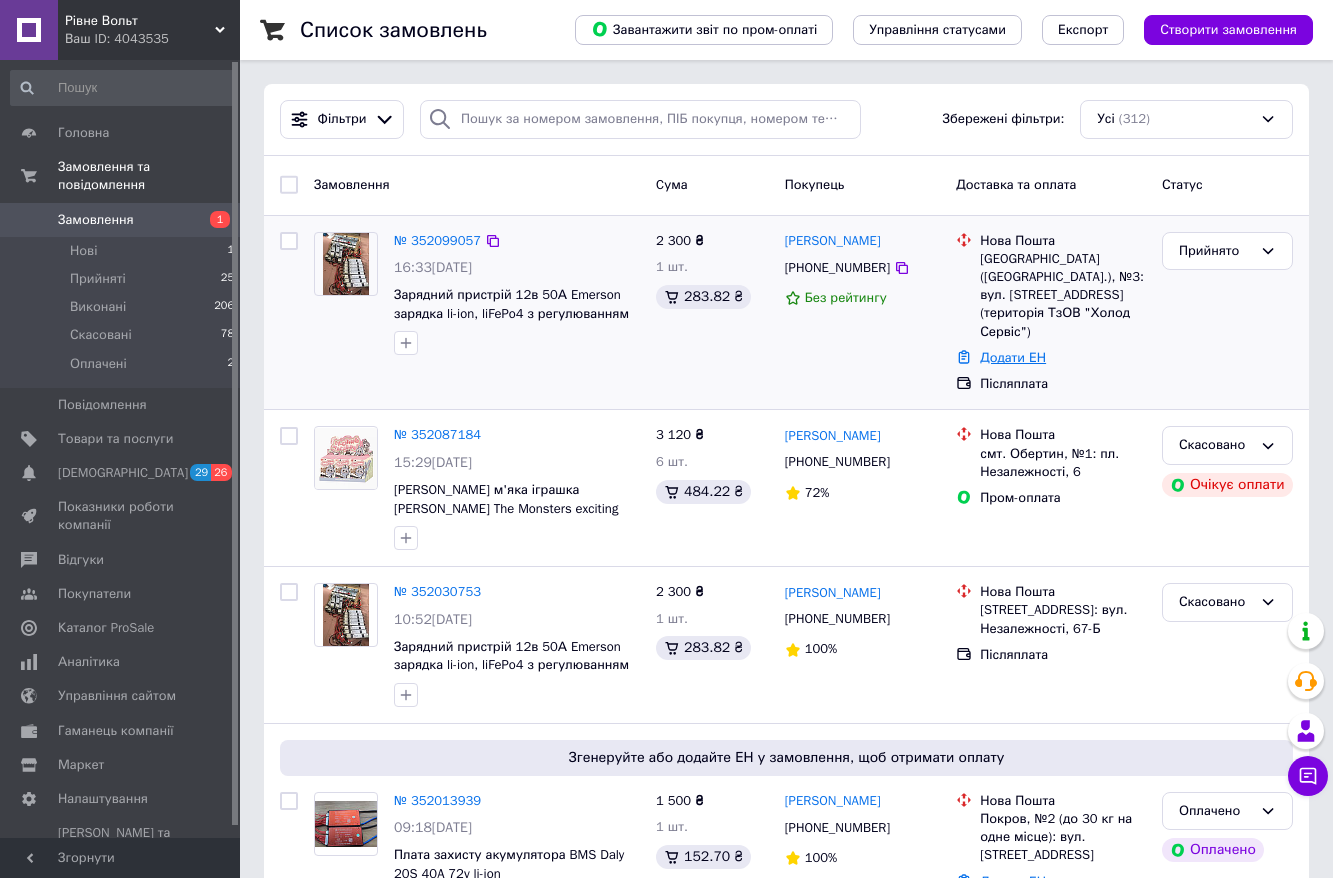 click on "Додати ЕН" at bounding box center [1013, 357] 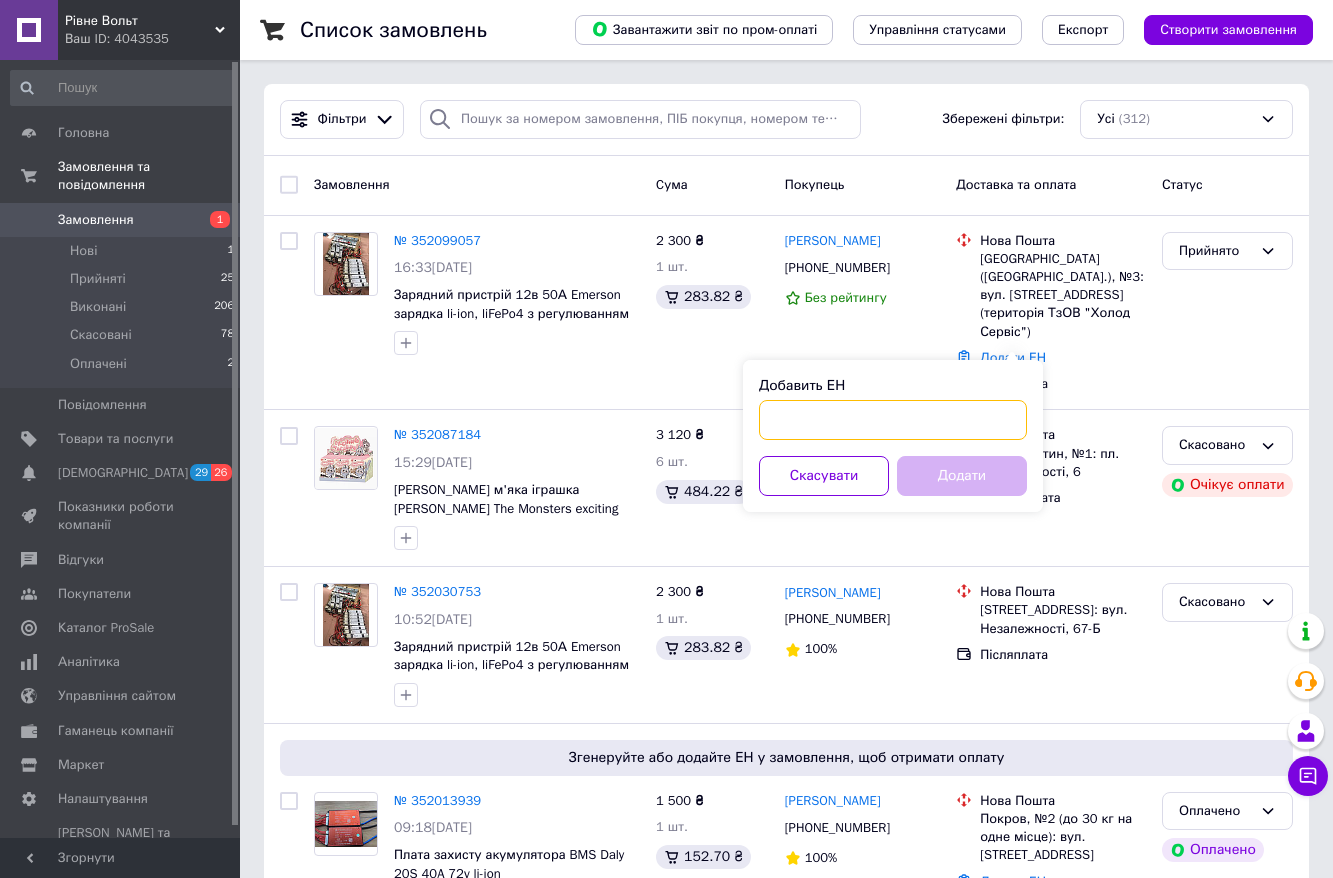 click on "Добавить ЕН" at bounding box center [893, 420] 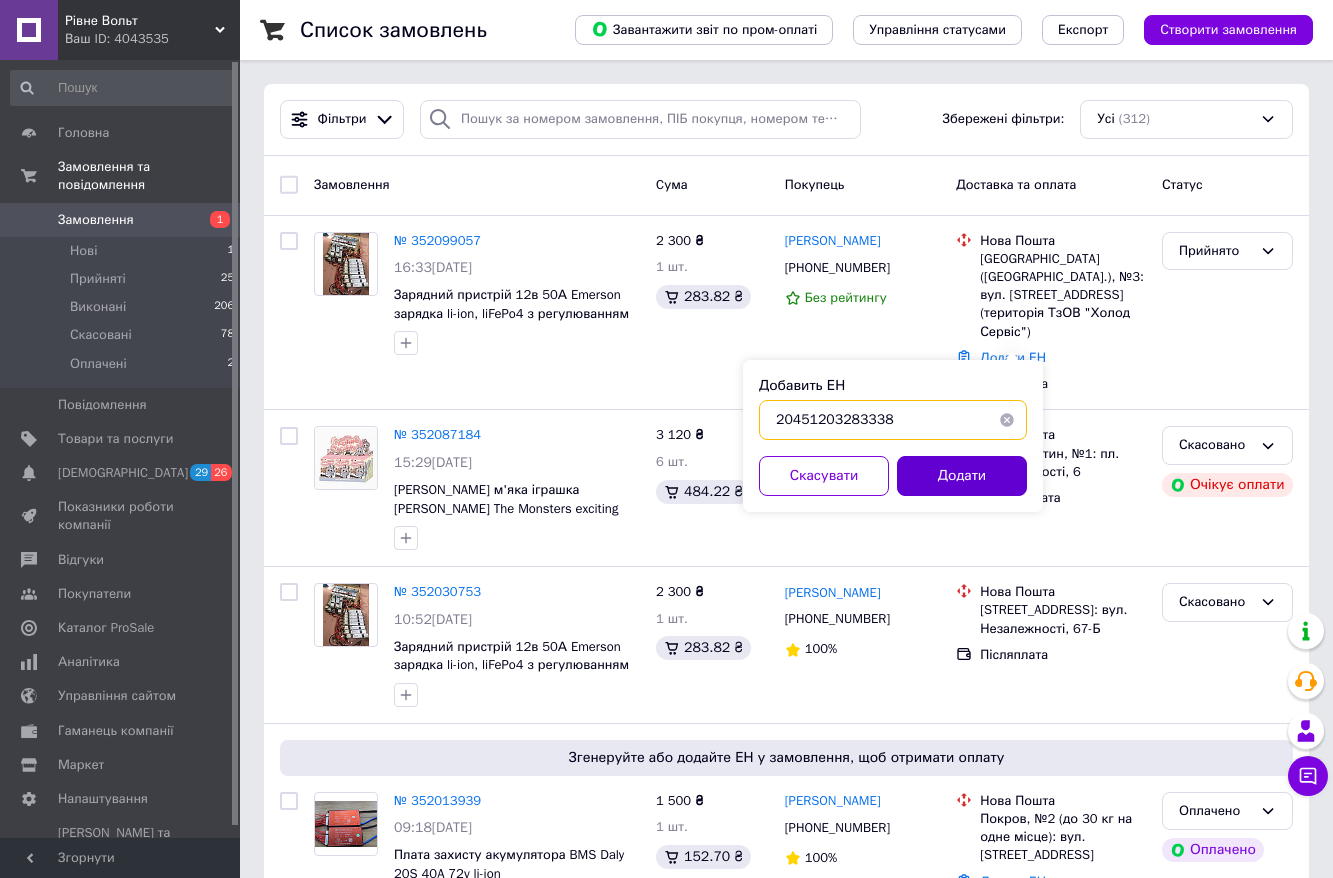 type on "20451203283338" 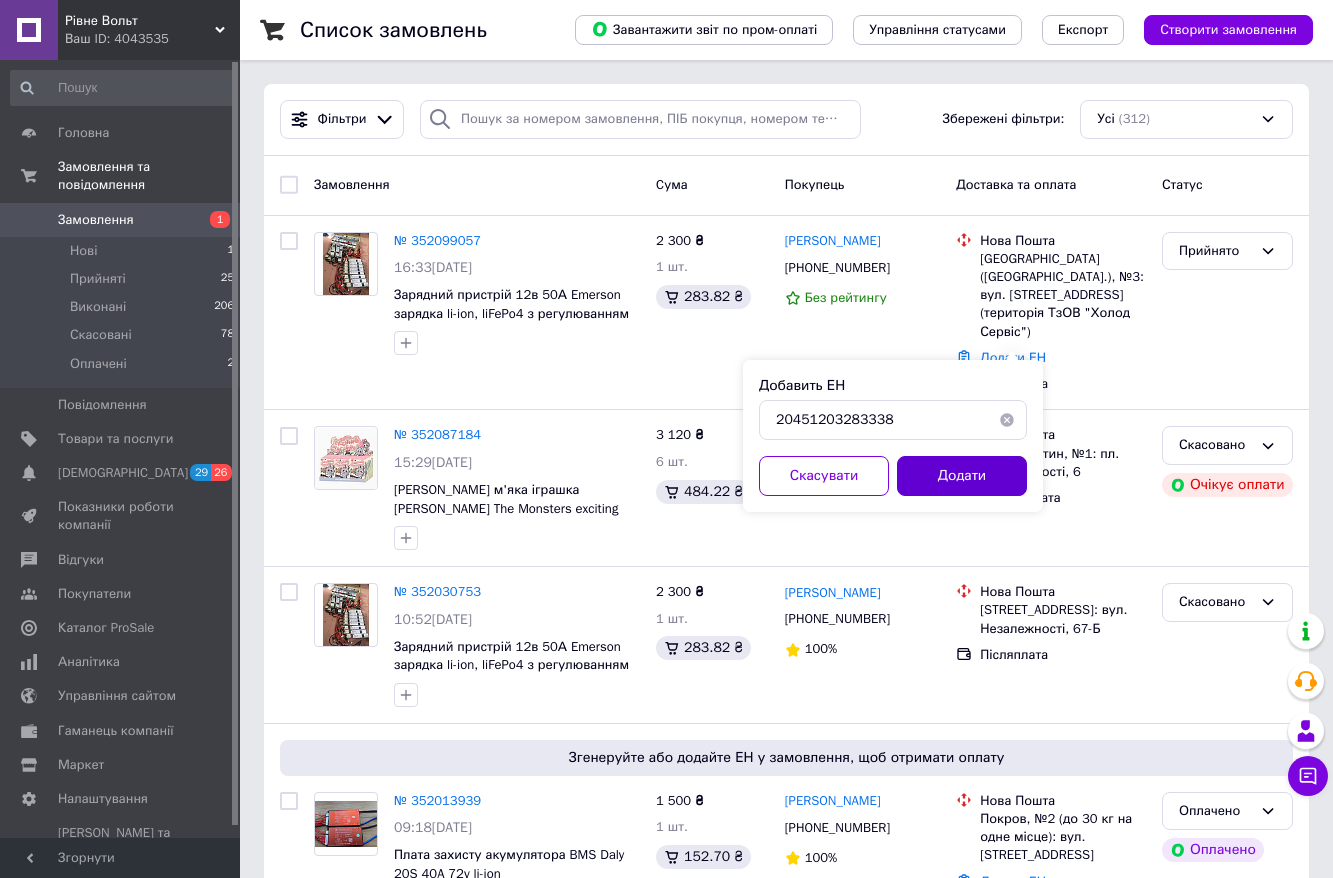 click on "Додати" at bounding box center (962, 476) 